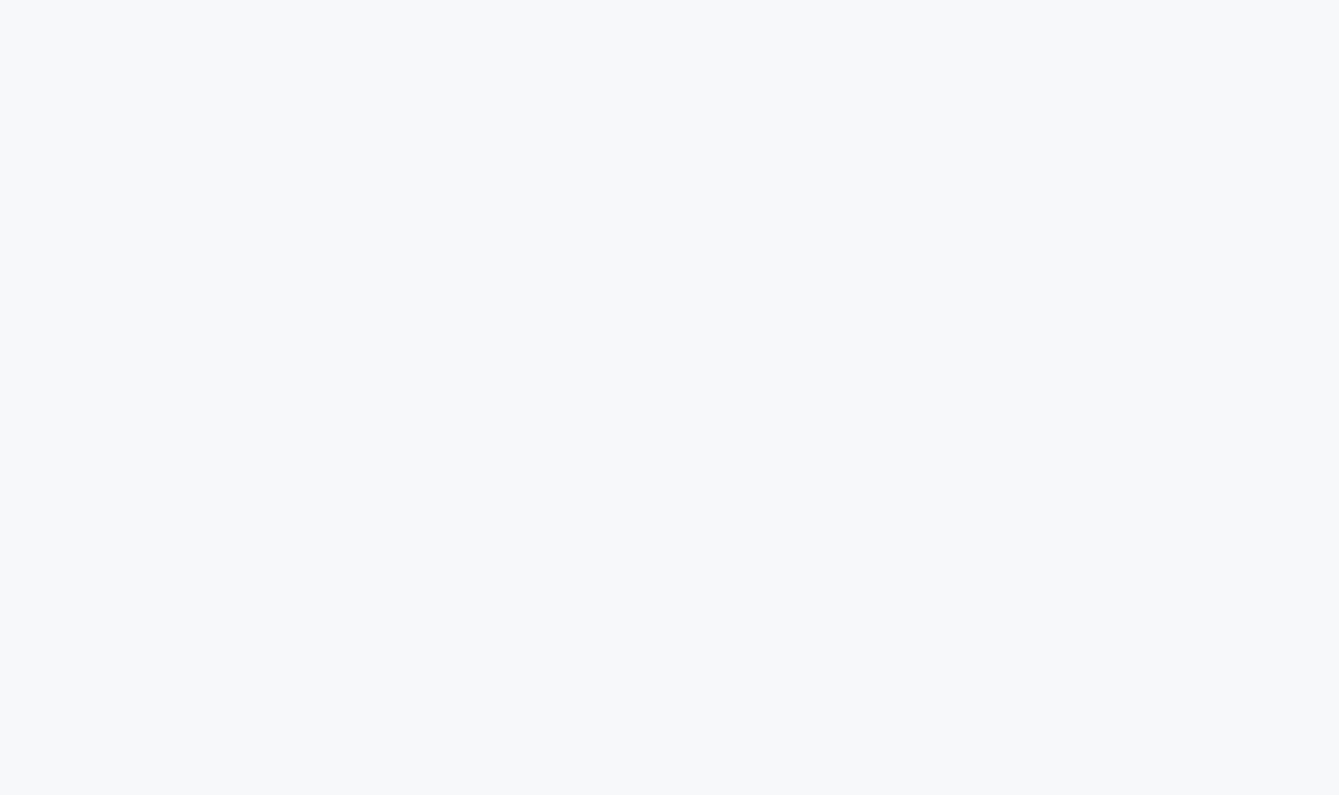 scroll, scrollTop: 0, scrollLeft: 0, axis: both 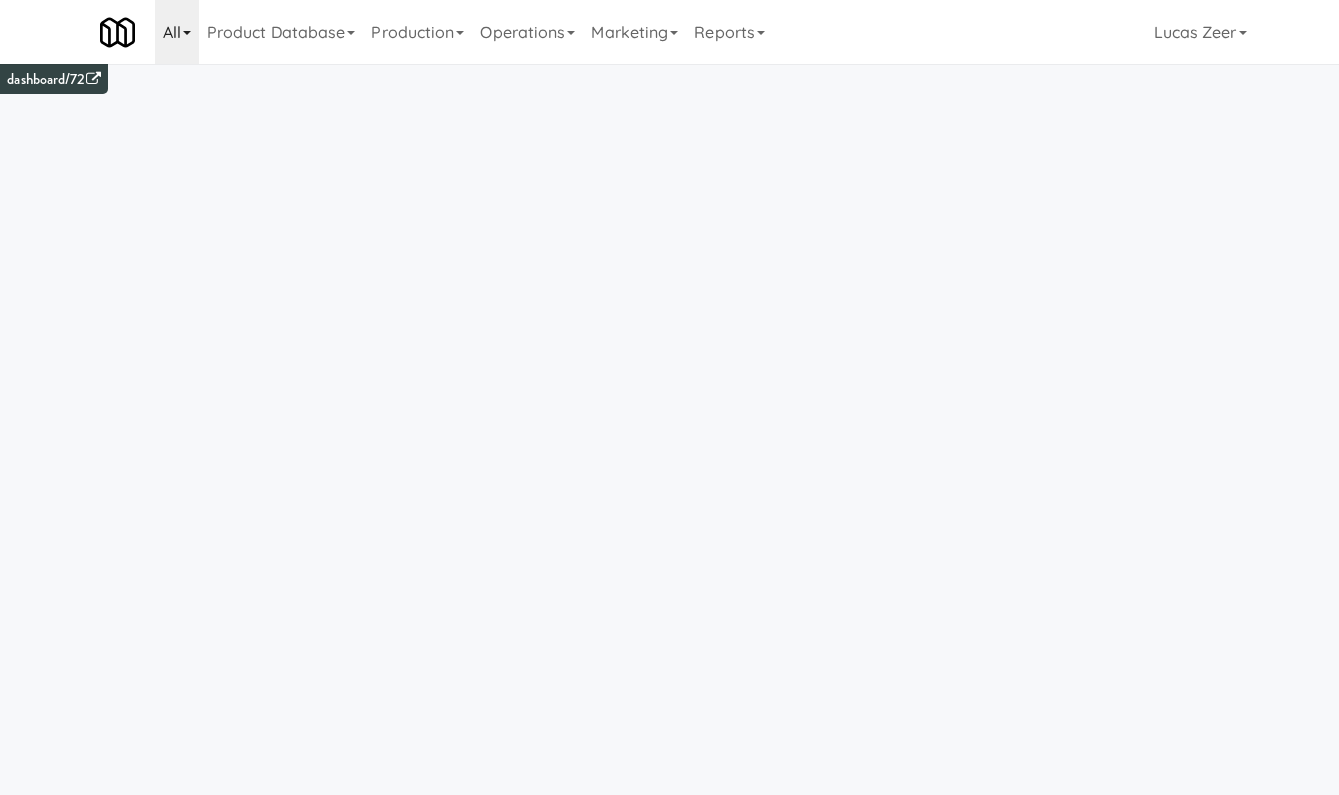 click on "All" at bounding box center [177, 32] 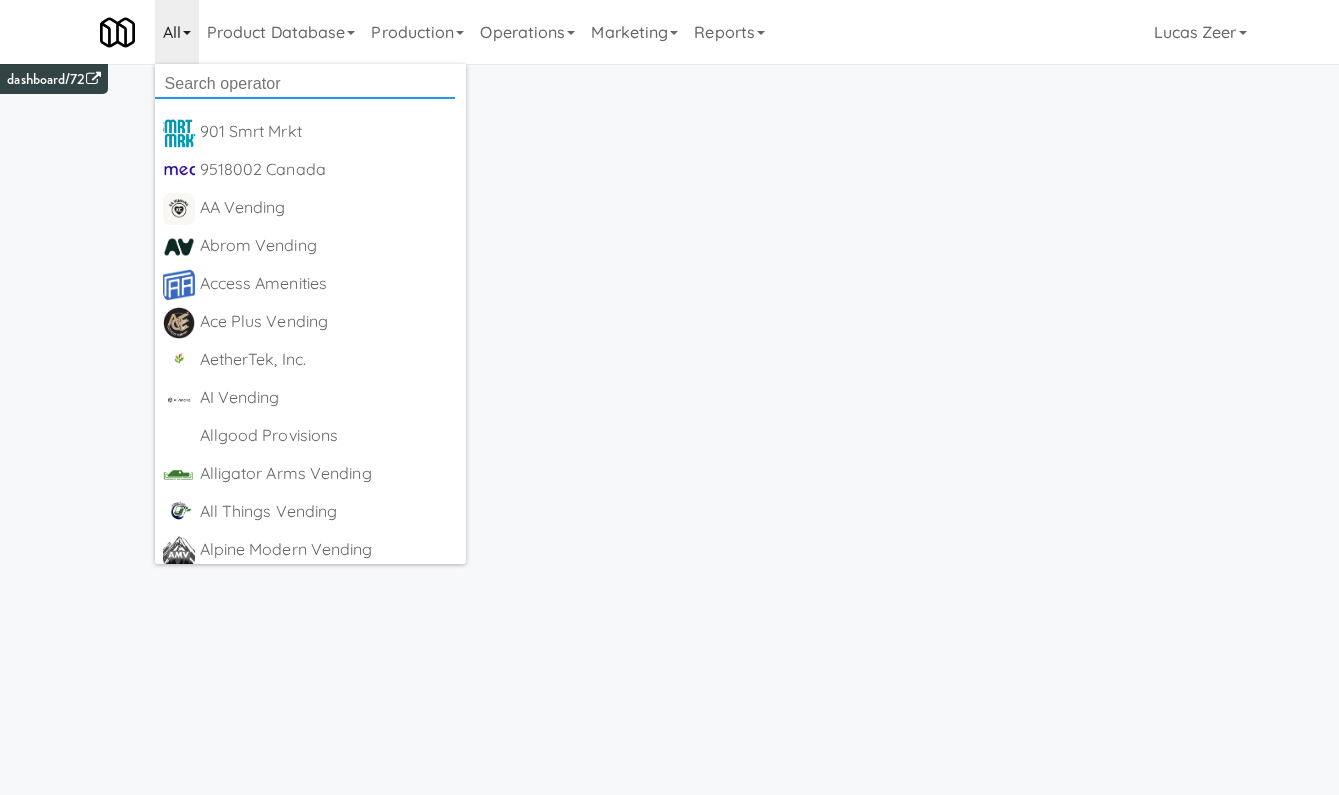 click at bounding box center [305, 84] 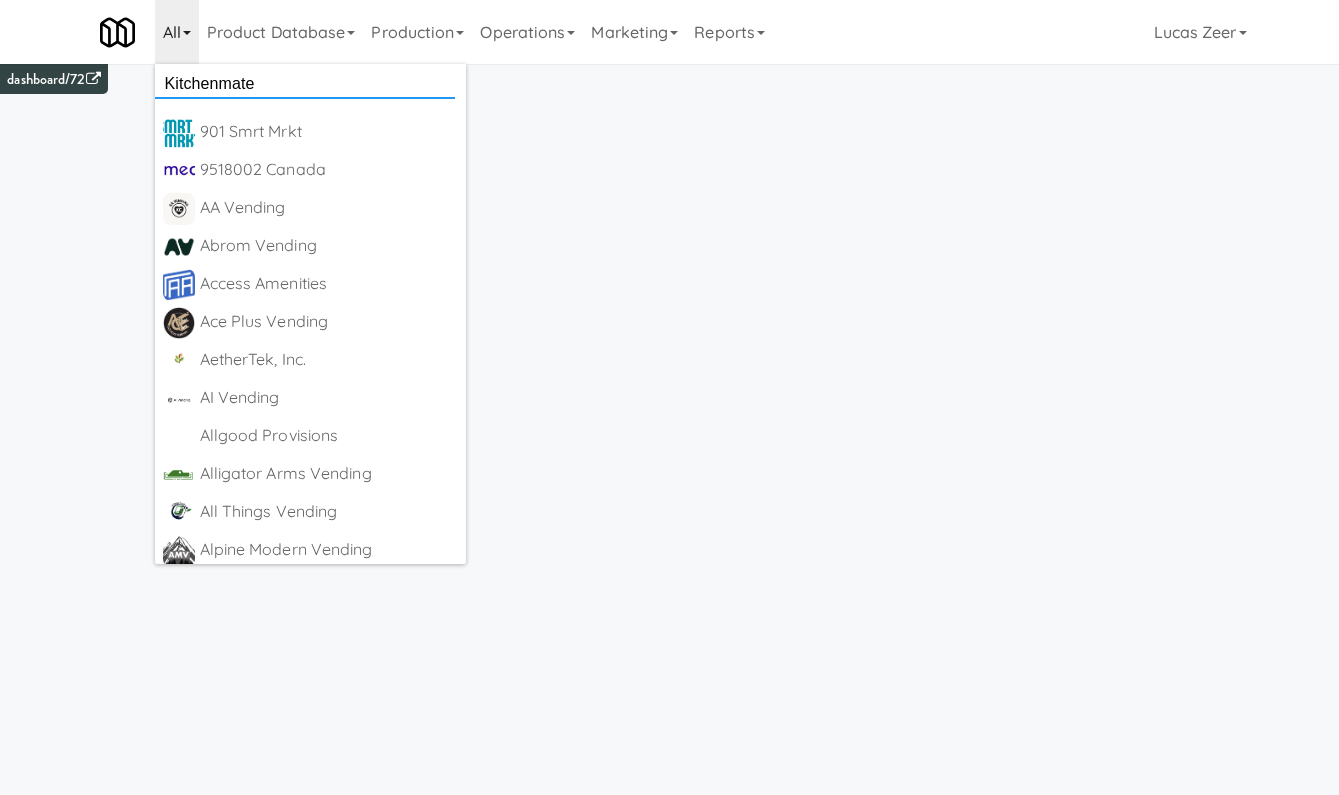 type on "Kitchenmate" 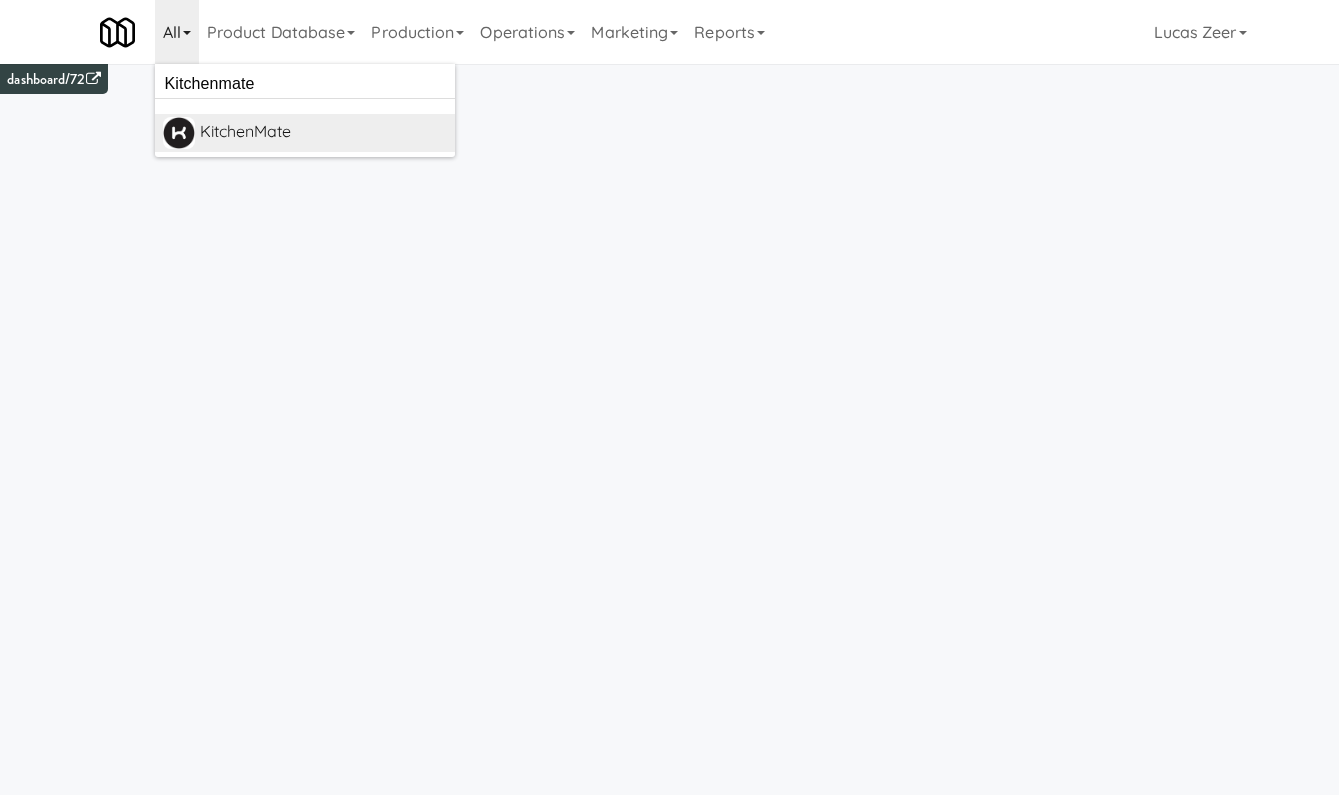 click on "KitchenMate" at bounding box center [323, 132] 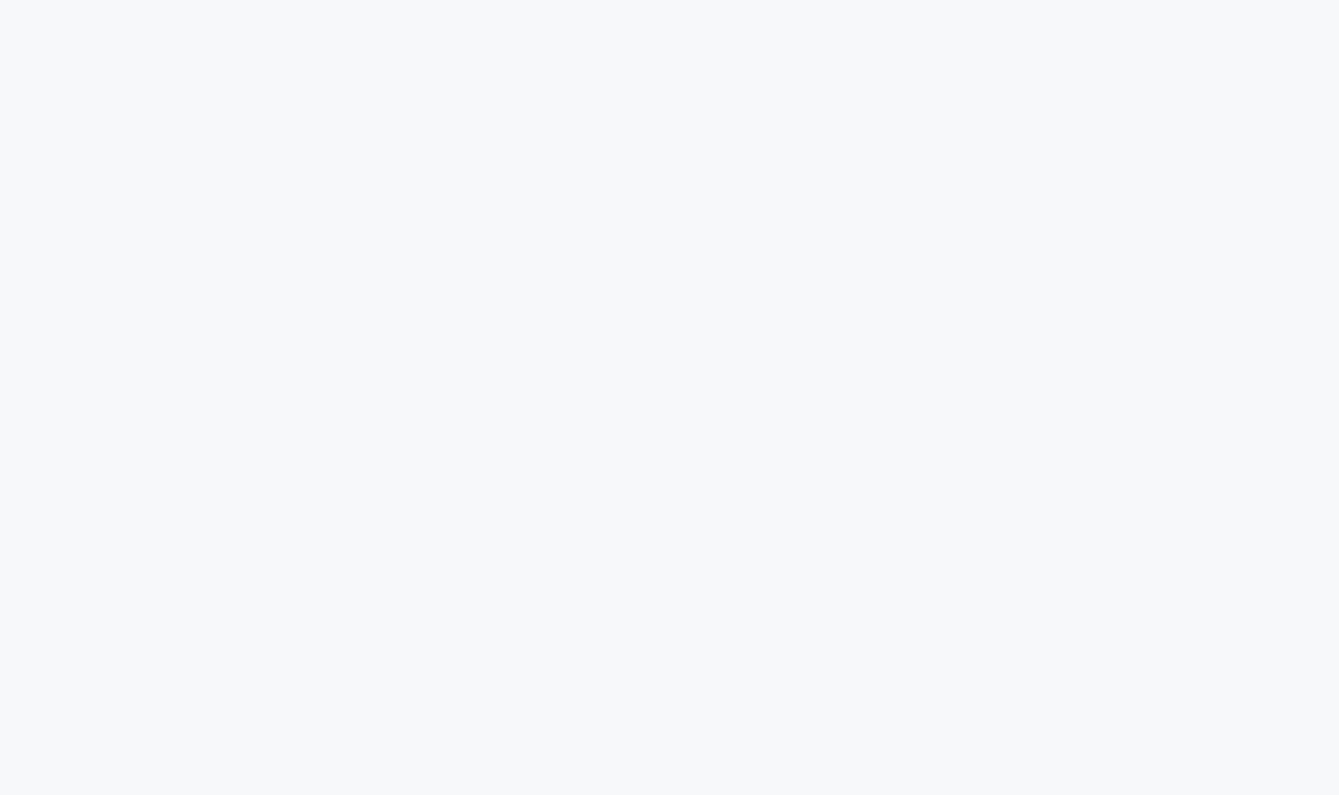 scroll, scrollTop: 0, scrollLeft: 0, axis: both 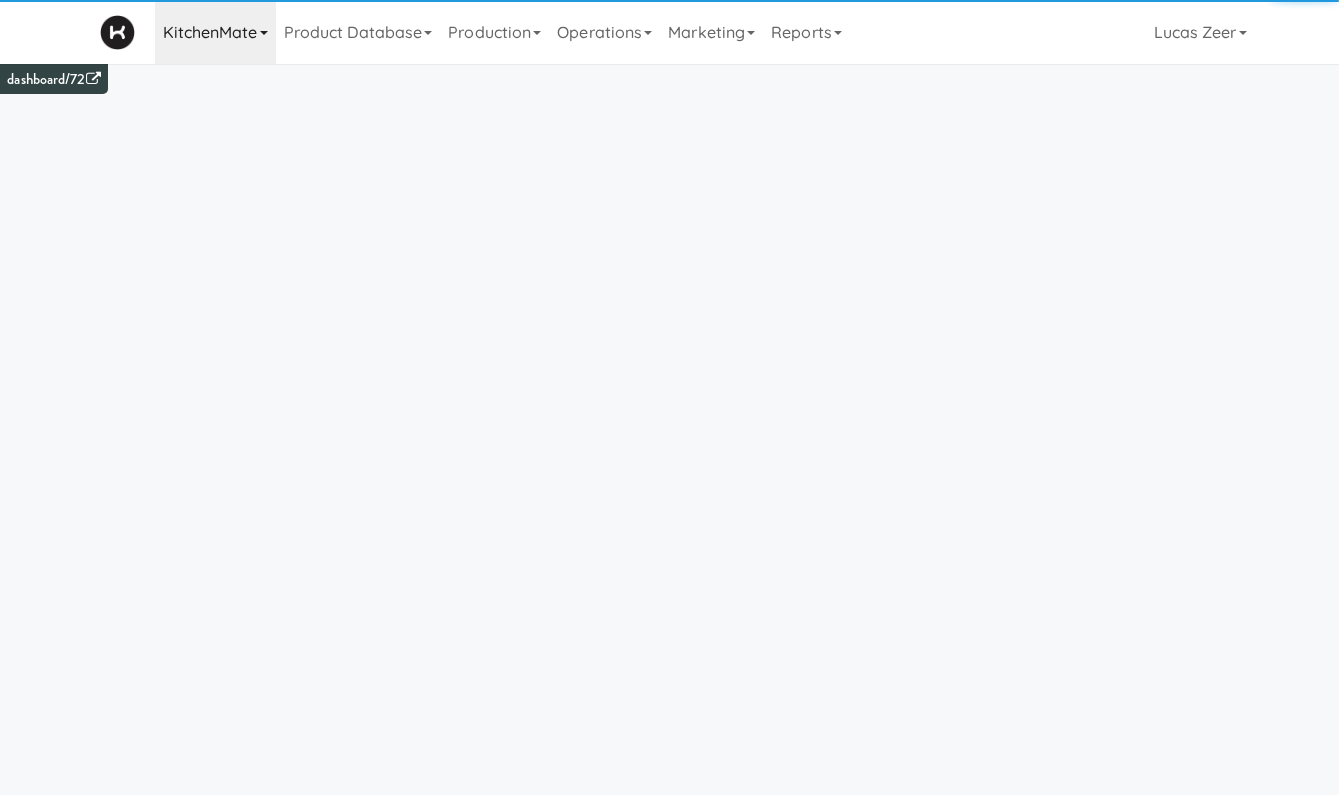 click on "KitchenMate" at bounding box center (215, 32) 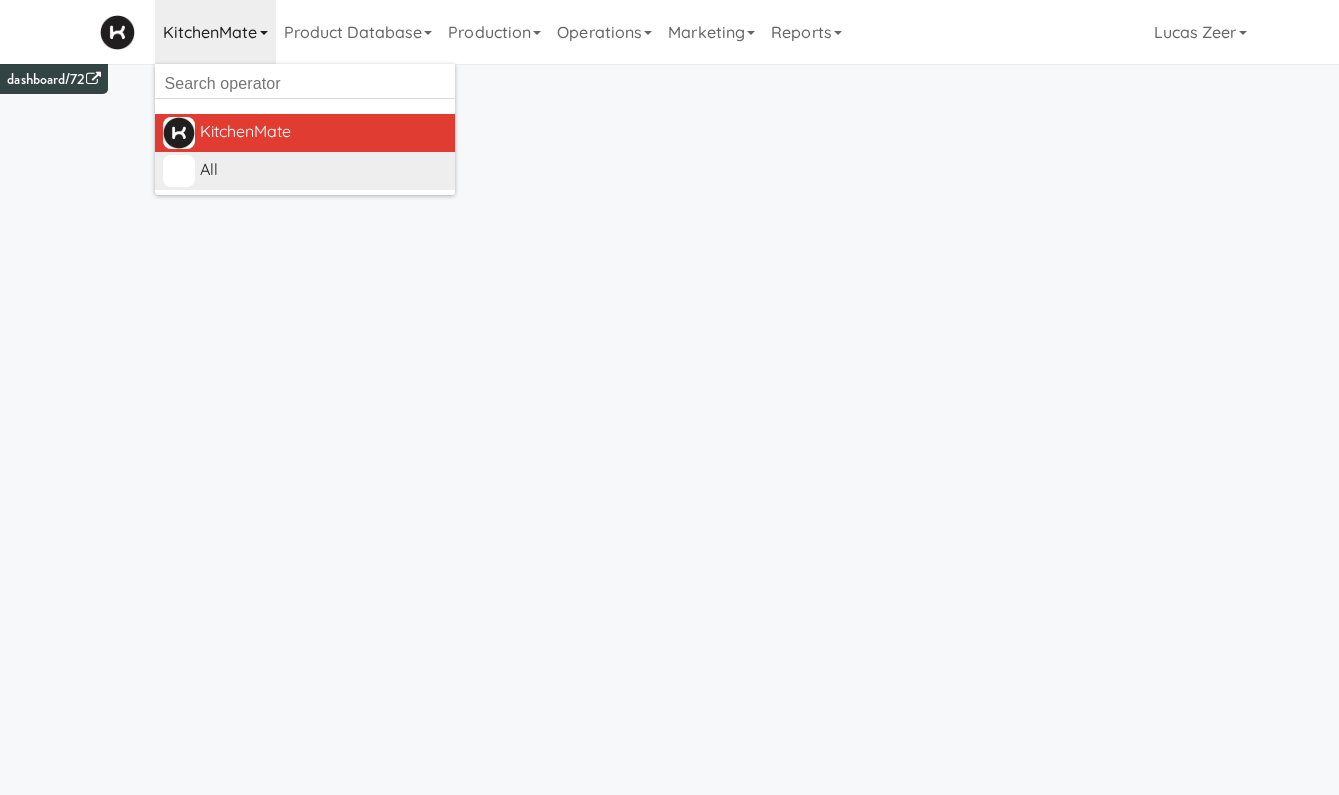 click on "All" at bounding box center [323, 170] 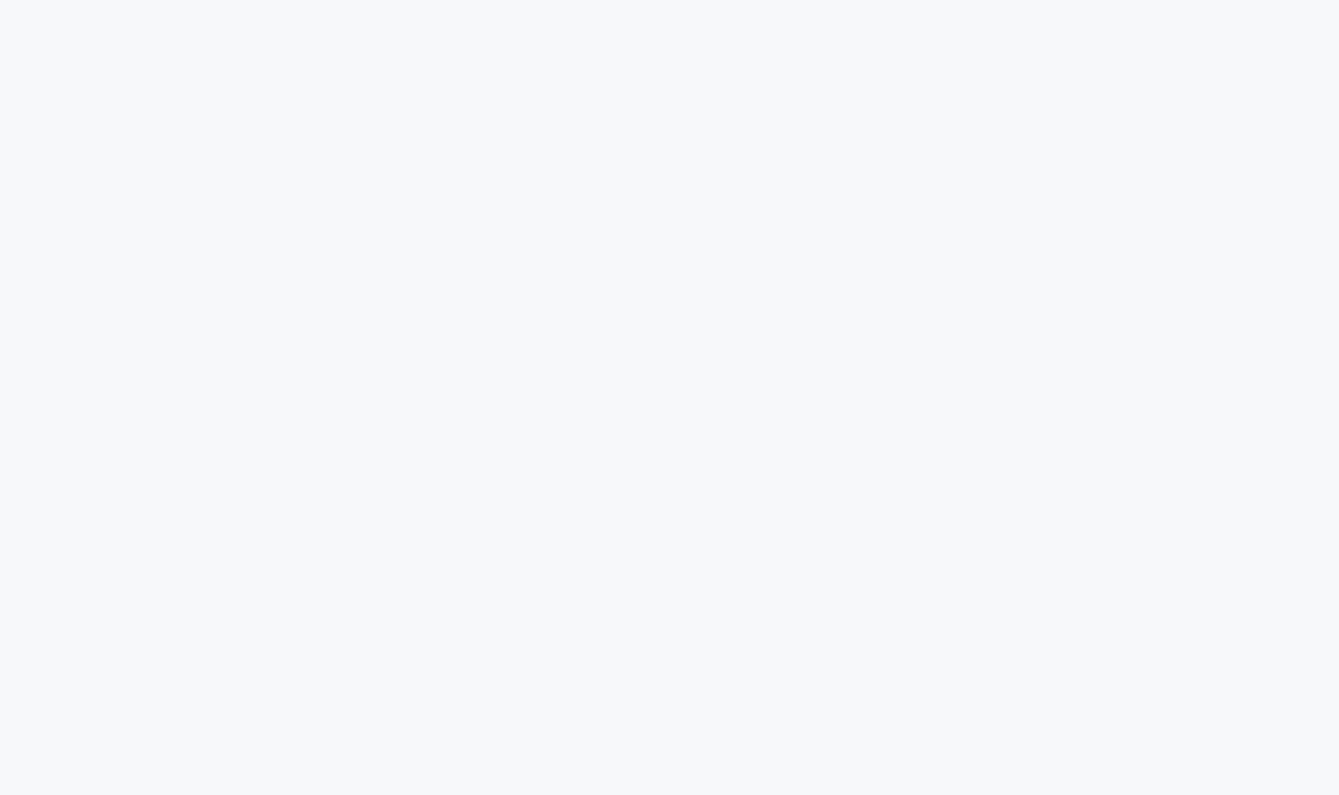 scroll, scrollTop: 0, scrollLeft: 0, axis: both 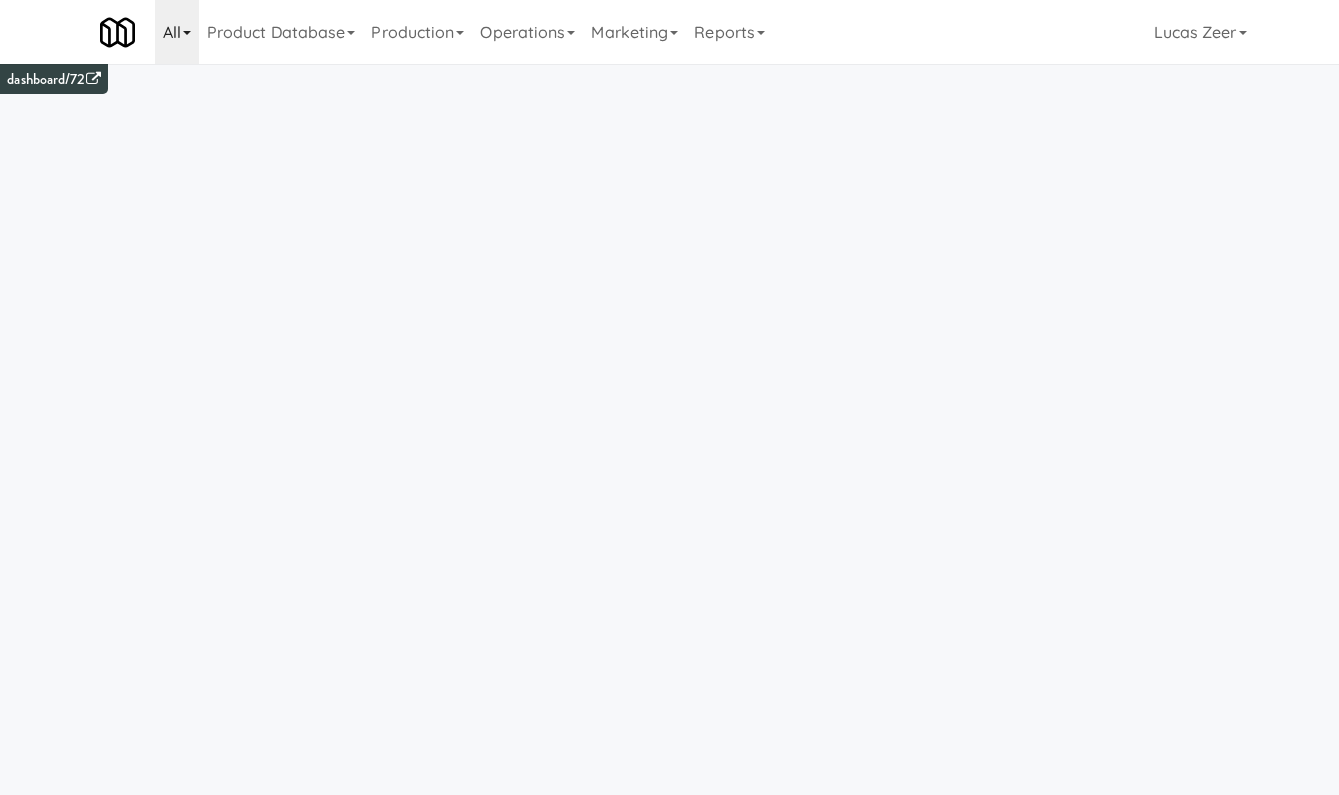 click on "All" at bounding box center [177, 32] 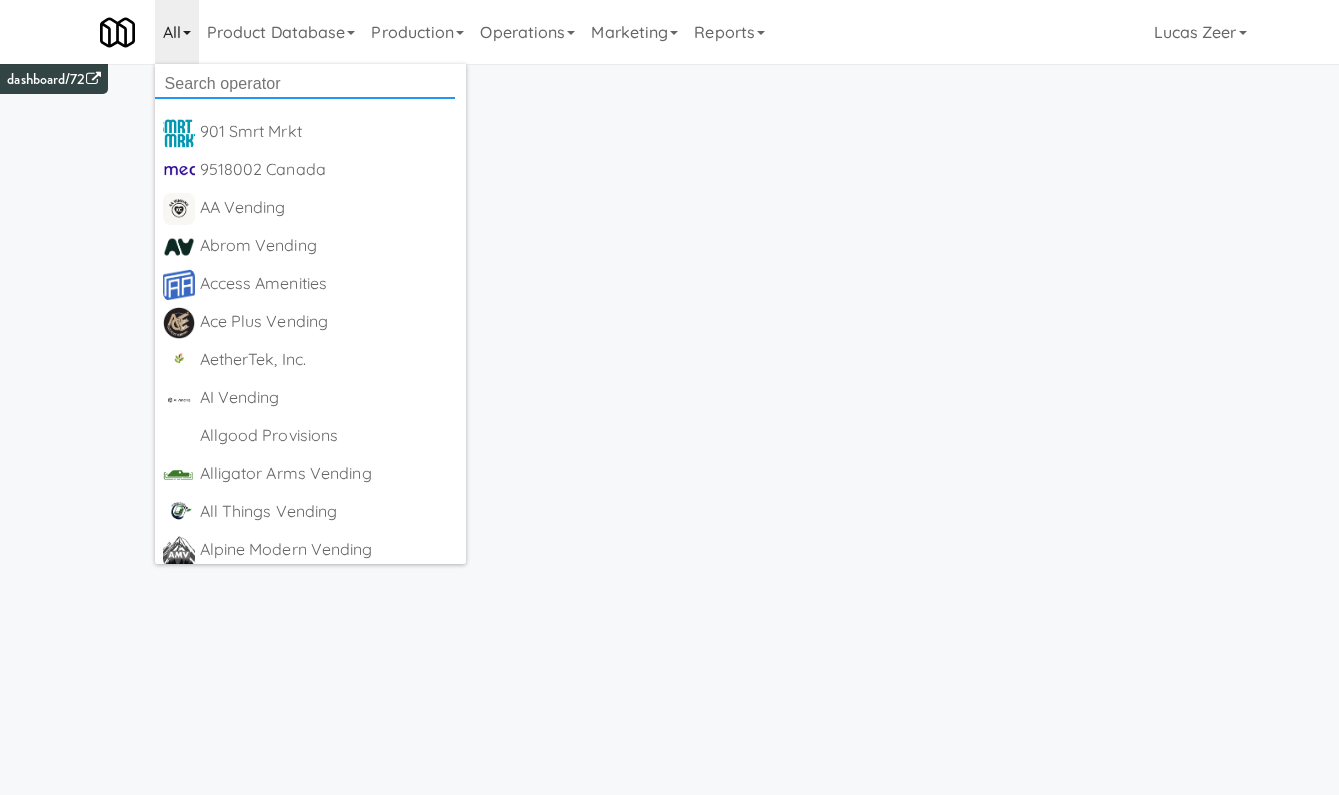 click at bounding box center [305, 84] 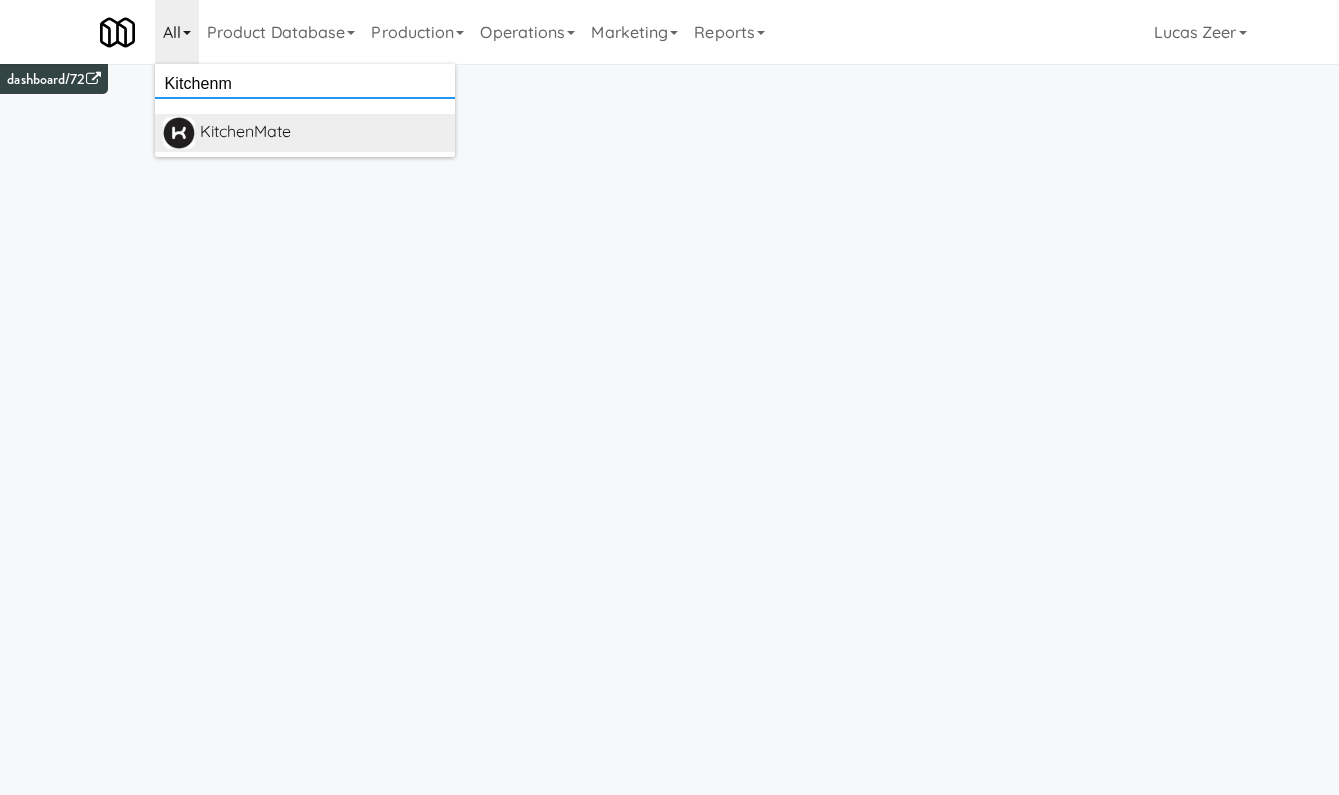 type on "Kitchenm" 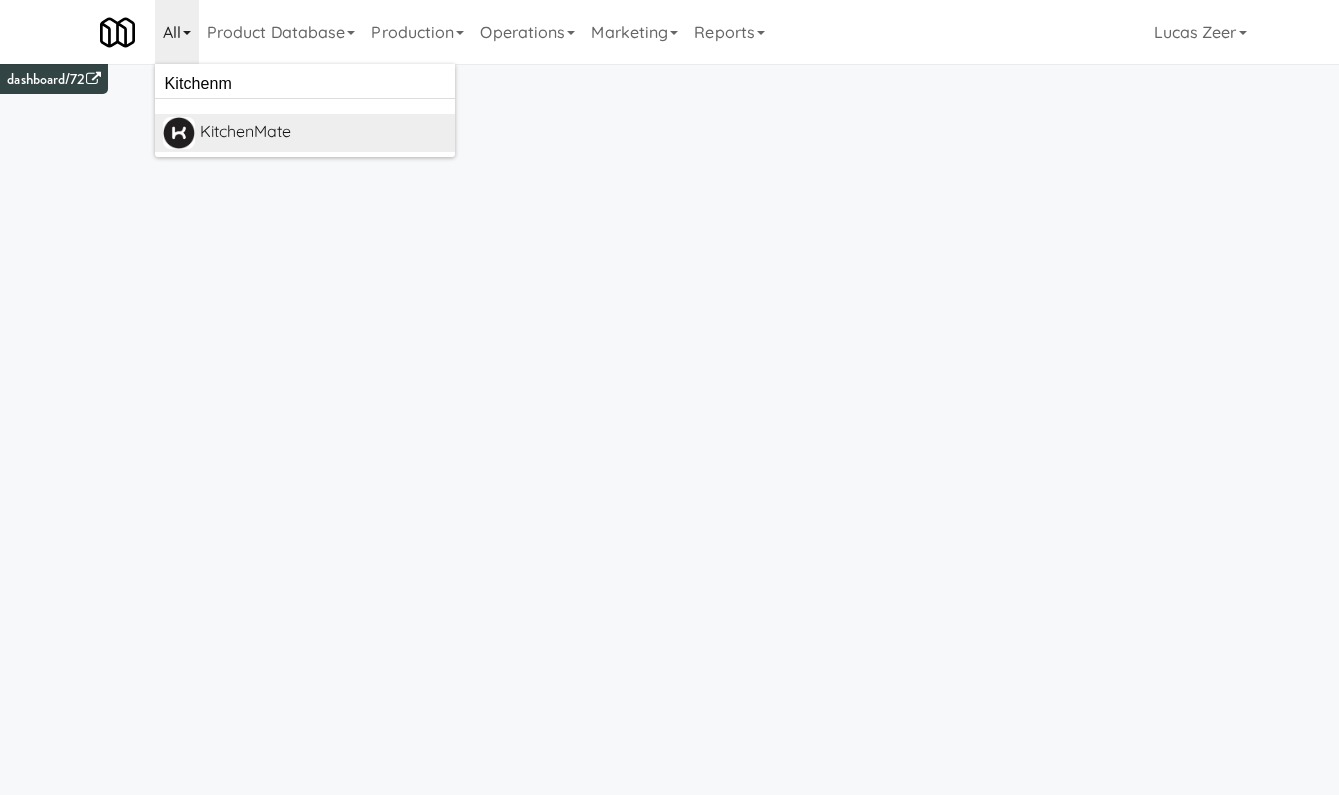 click on "KitchenMate" at bounding box center [323, 132] 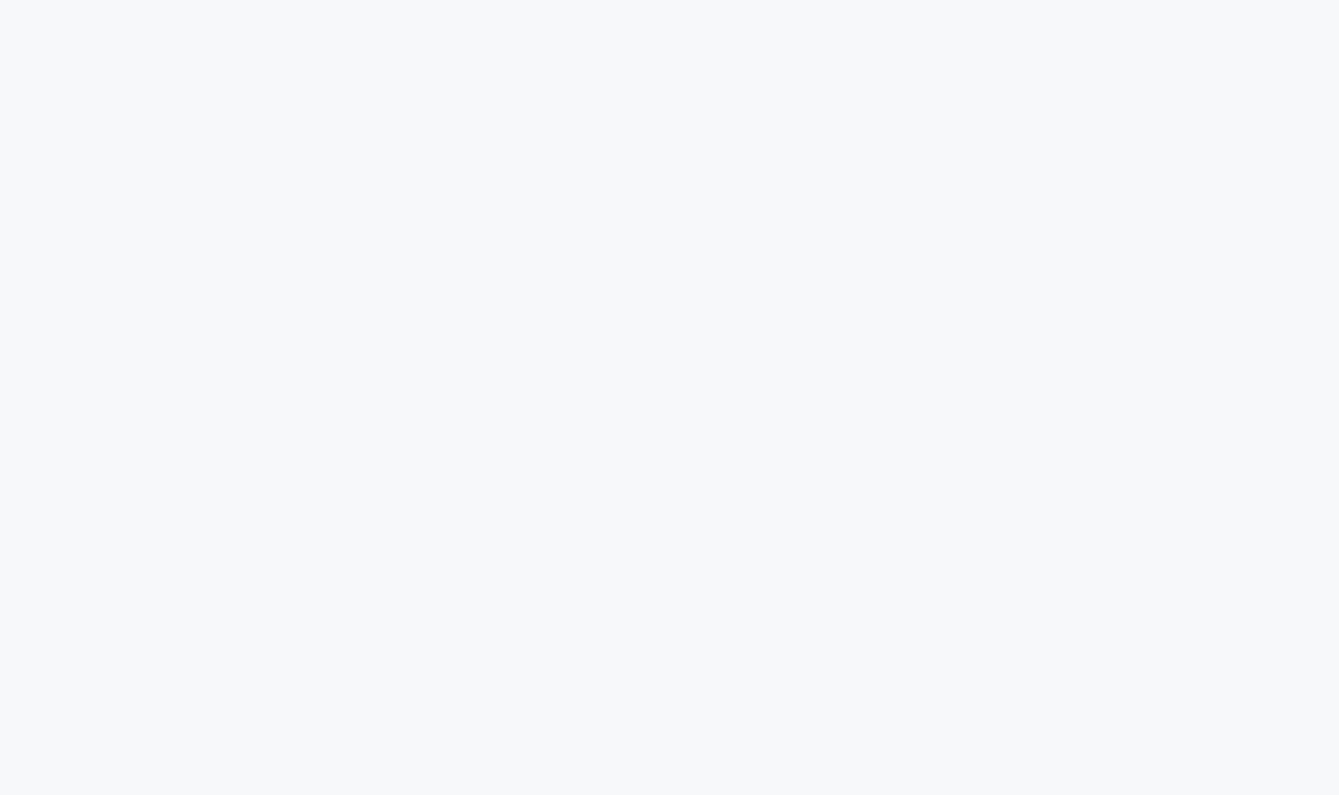 scroll, scrollTop: 0, scrollLeft: 0, axis: both 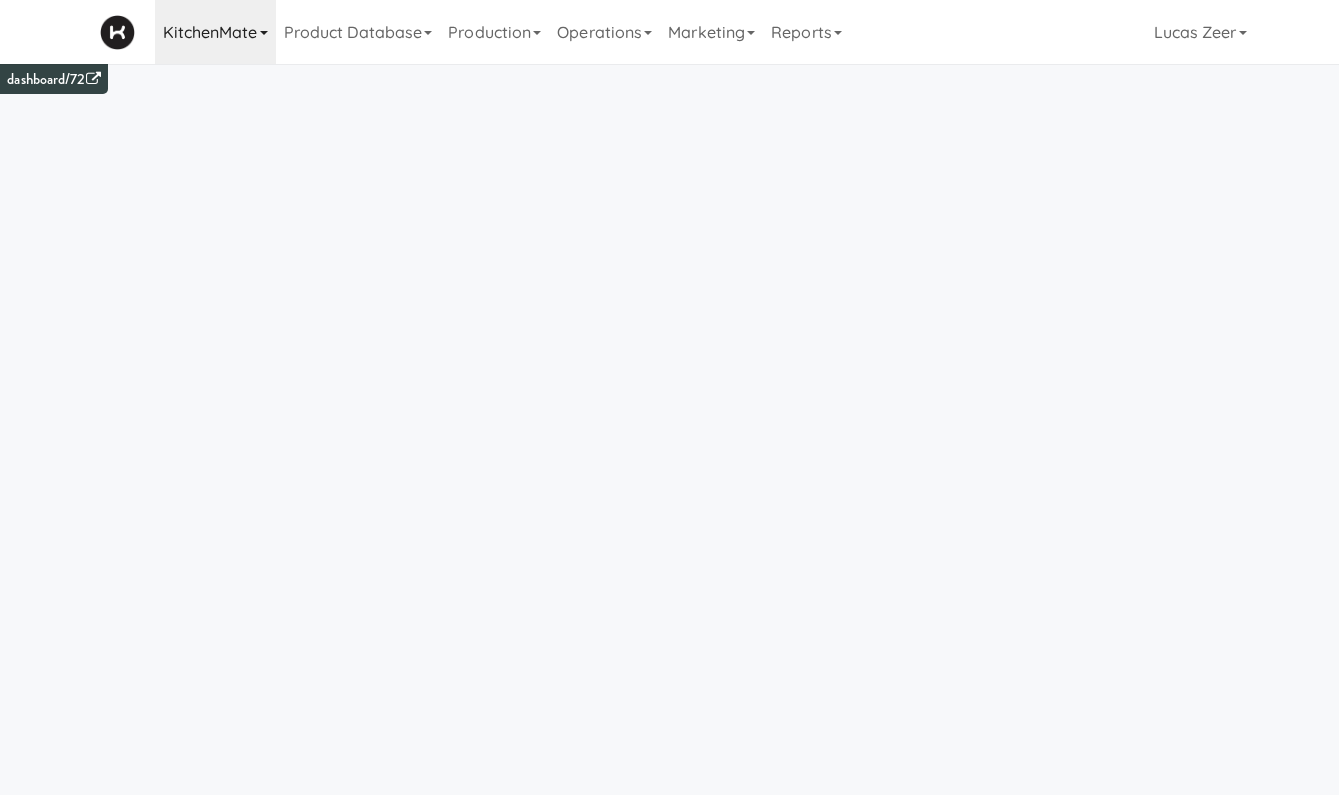click on "KitchenMate" at bounding box center (215, 32) 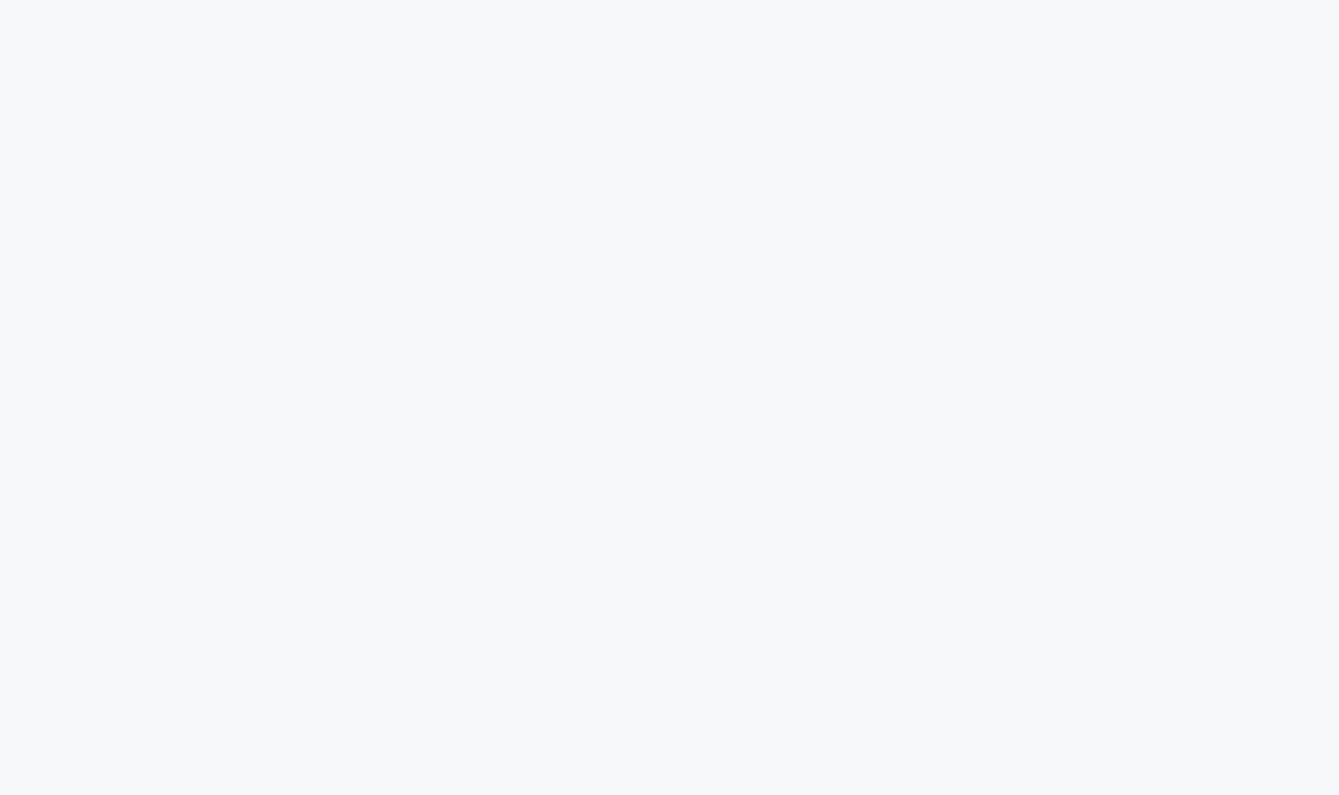 scroll, scrollTop: 0, scrollLeft: 0, axis: both 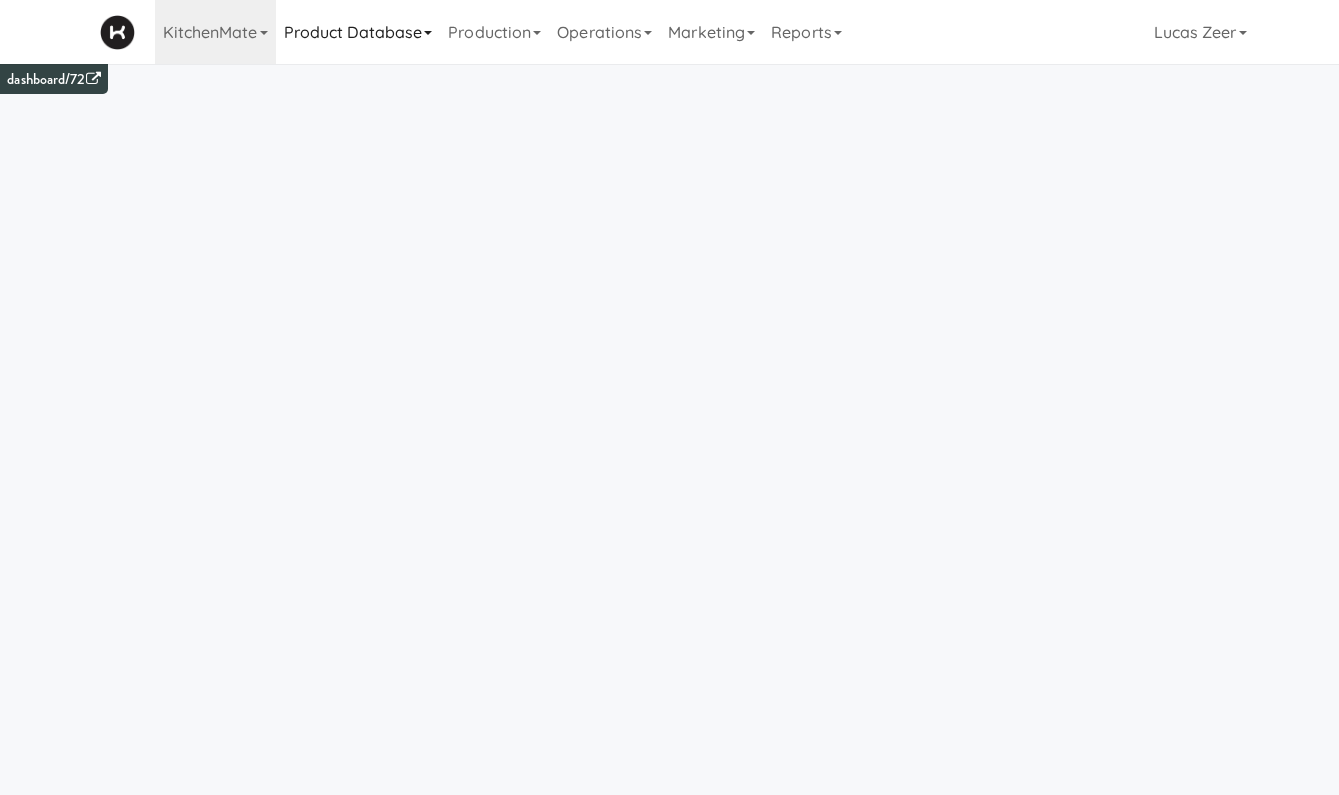 click on "Product Database" at bounding box center (358, 32) 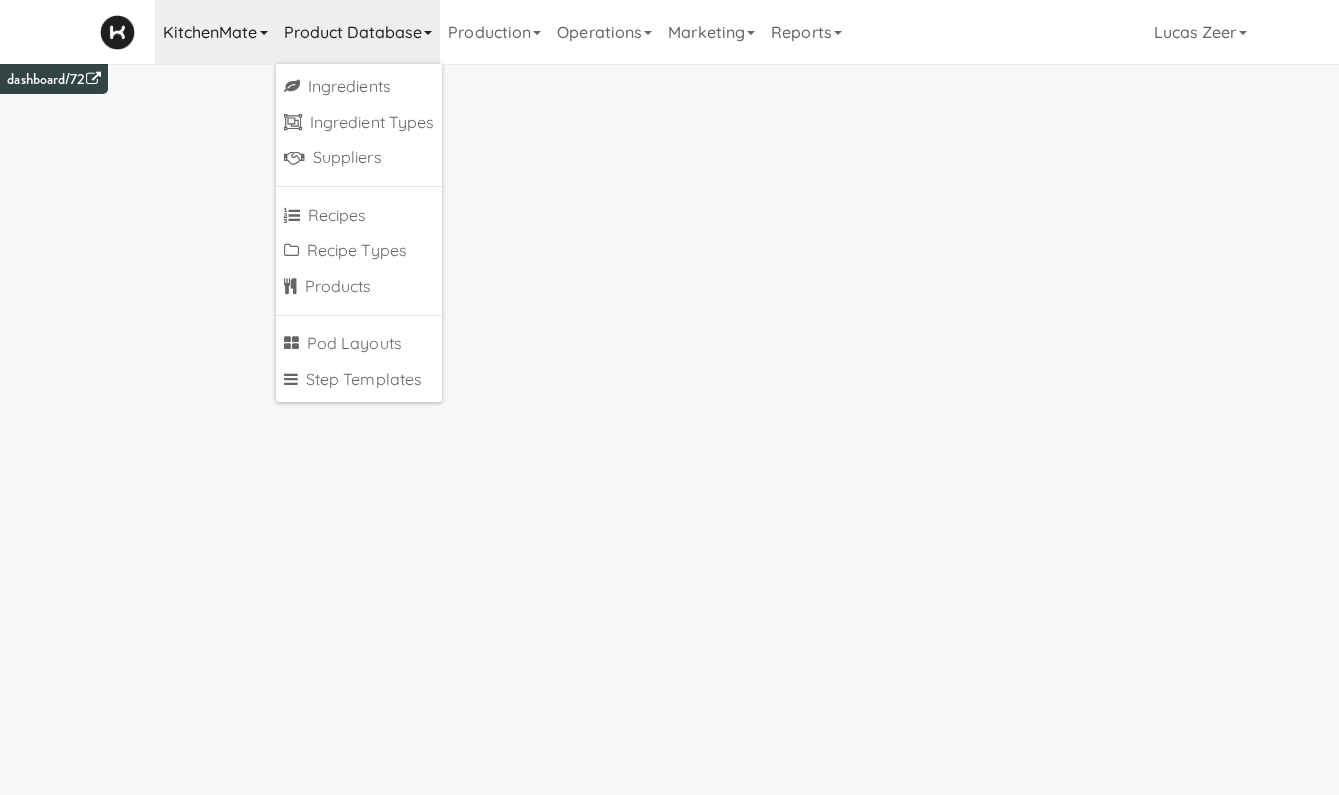 click on "KitchenMate" at bounding box center (215, 32) 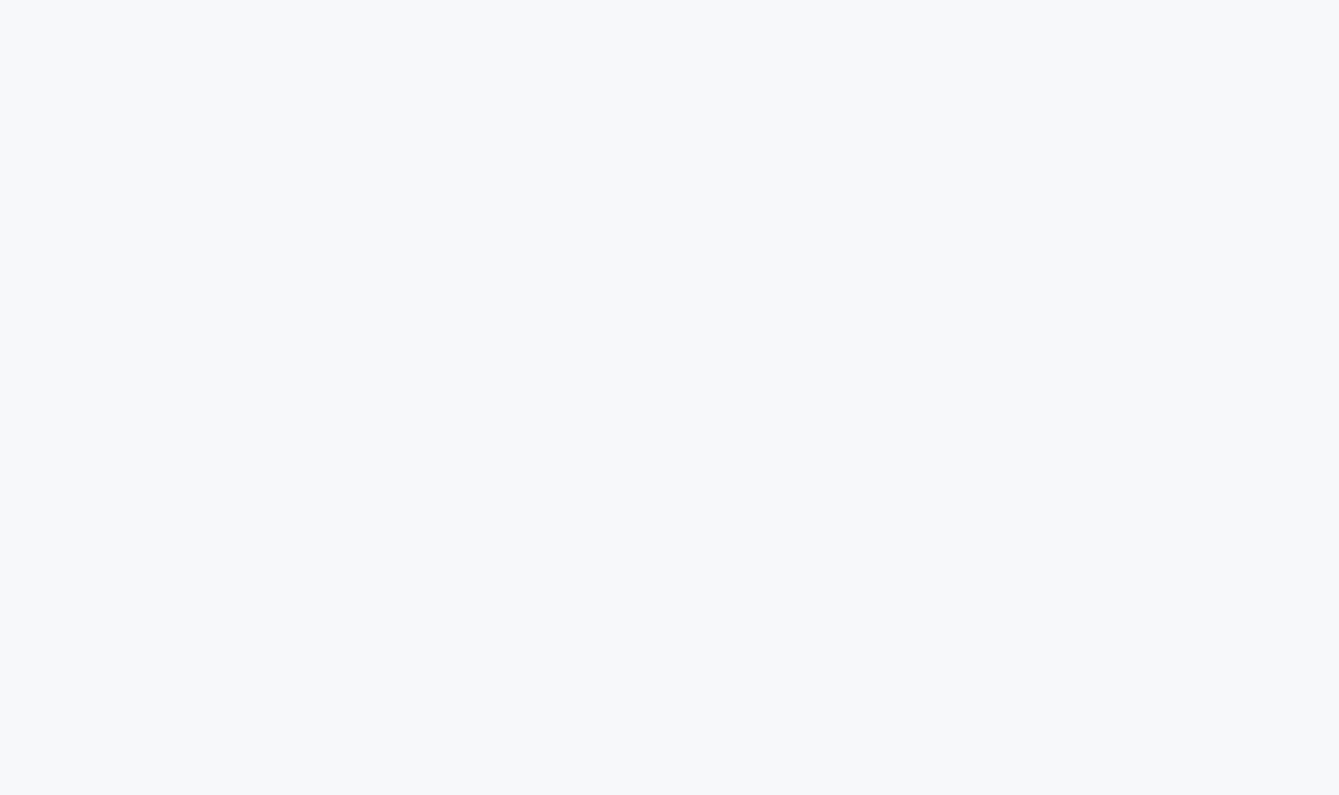 scroll, scrollTop: 0, scrollLeft: 0, axis: both 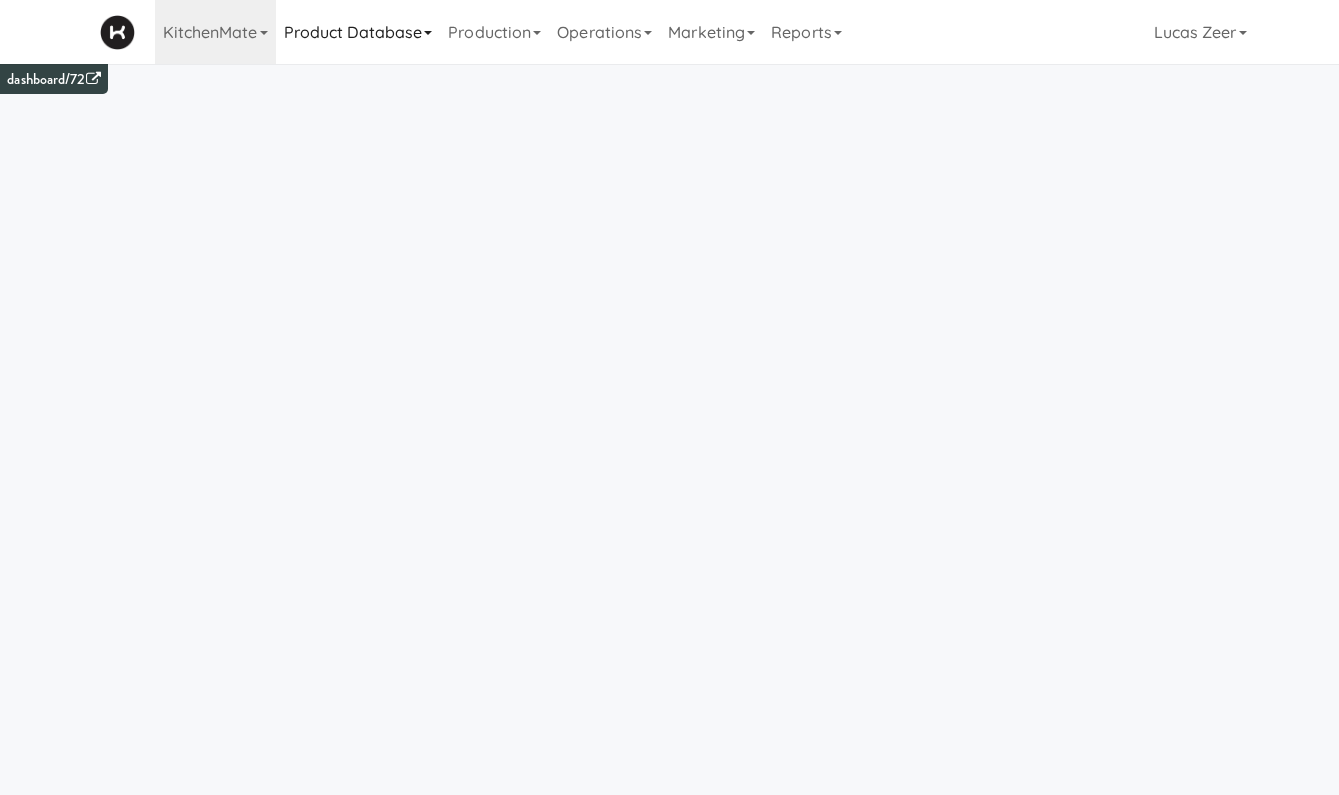 click on "Product Database" at bounding box center (358, 32) 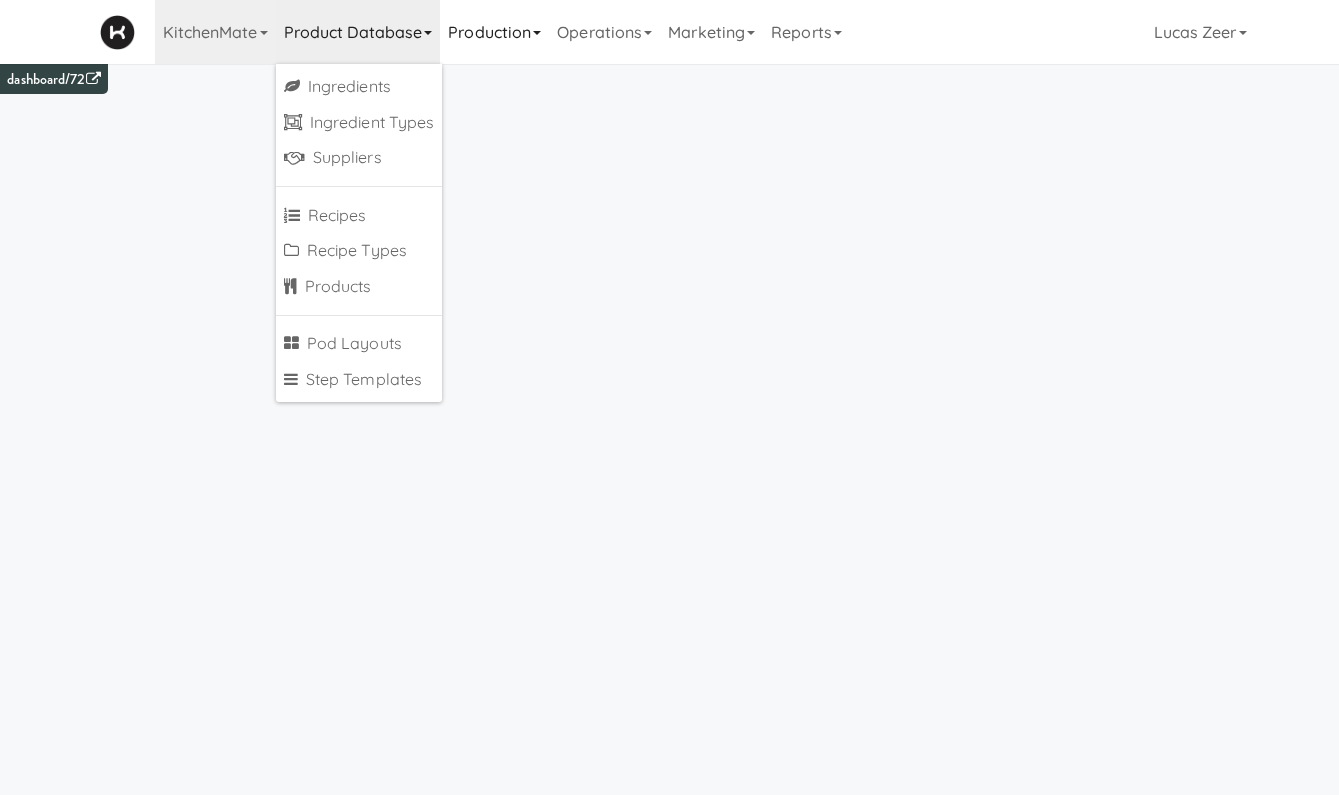 click on "Production" at bounding box center [494, 32] 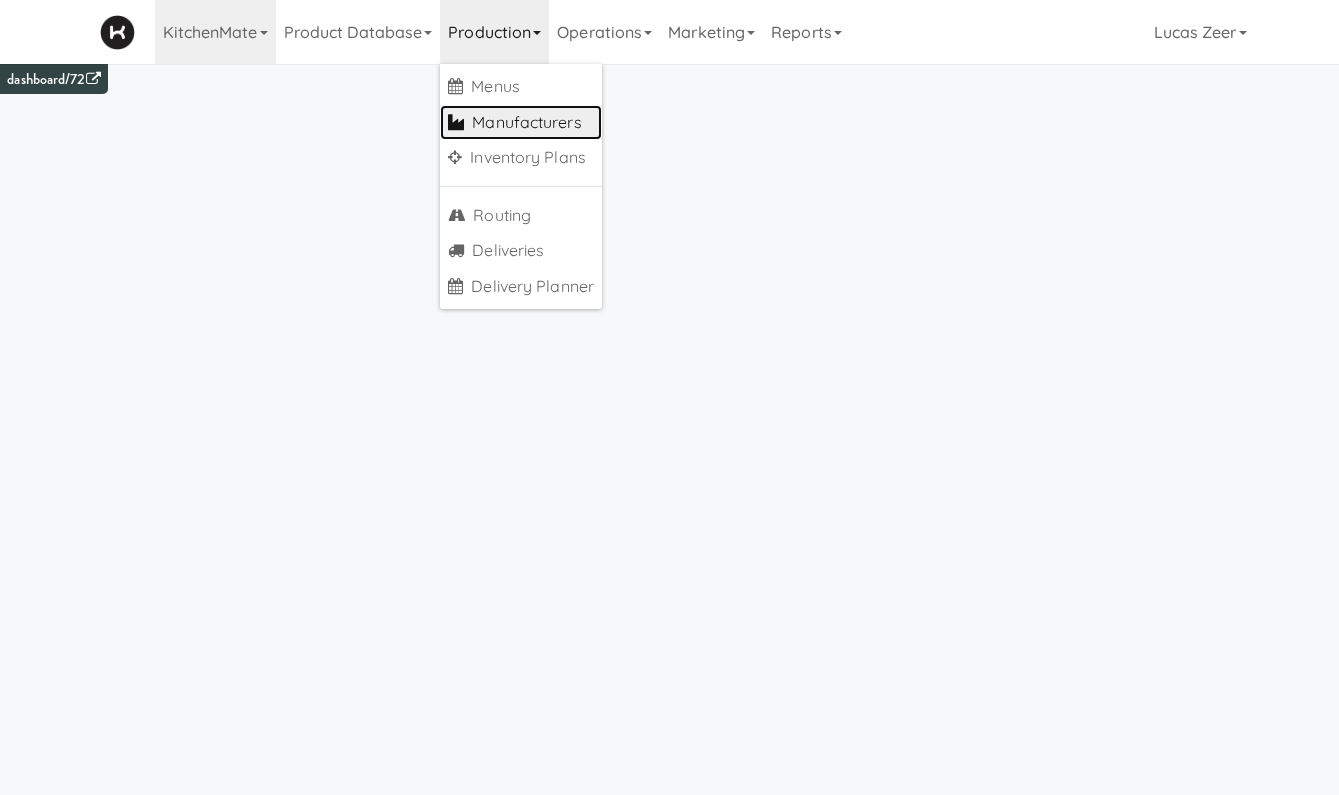 click on "Manufacturers" at bounding box center (521, 123) 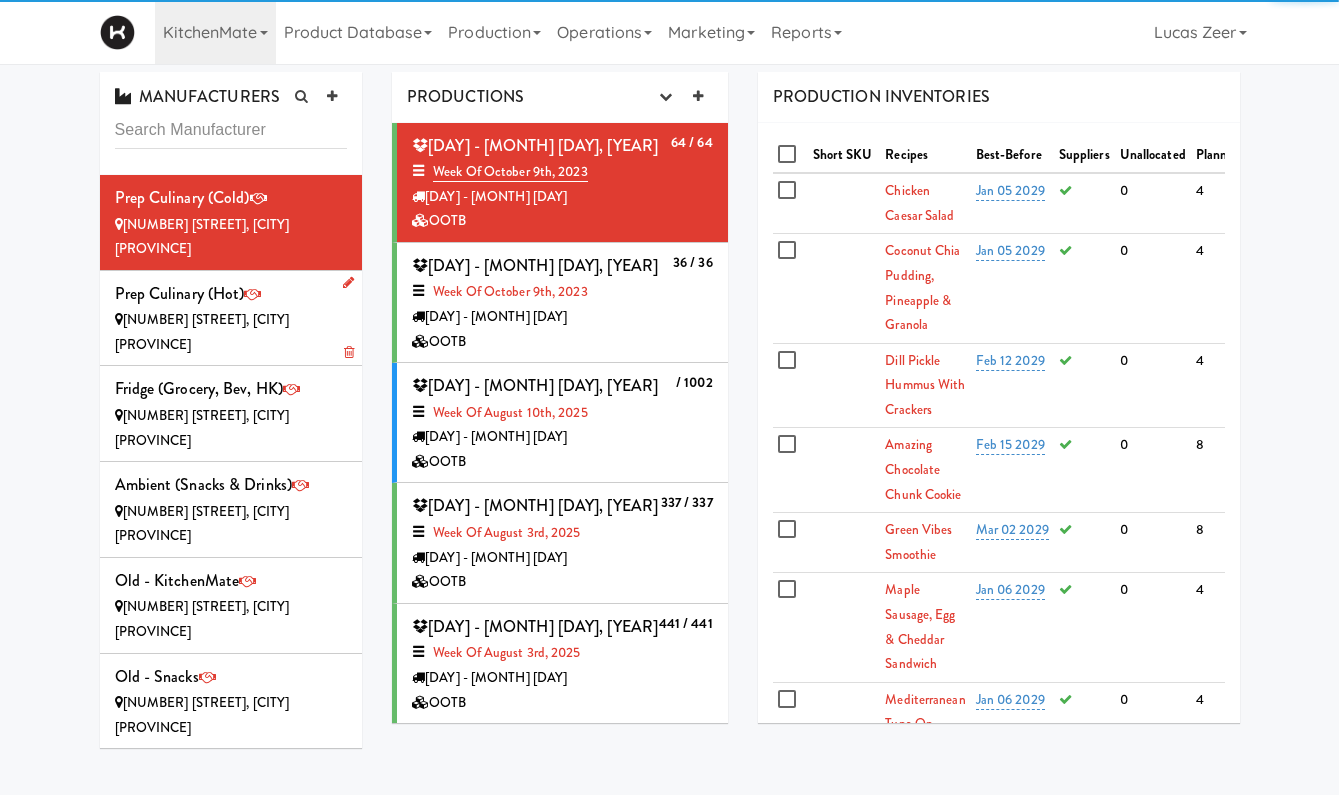 click on "1330 Crestlawn Dr, Mississauga ON" at bounding box center (202, 332) 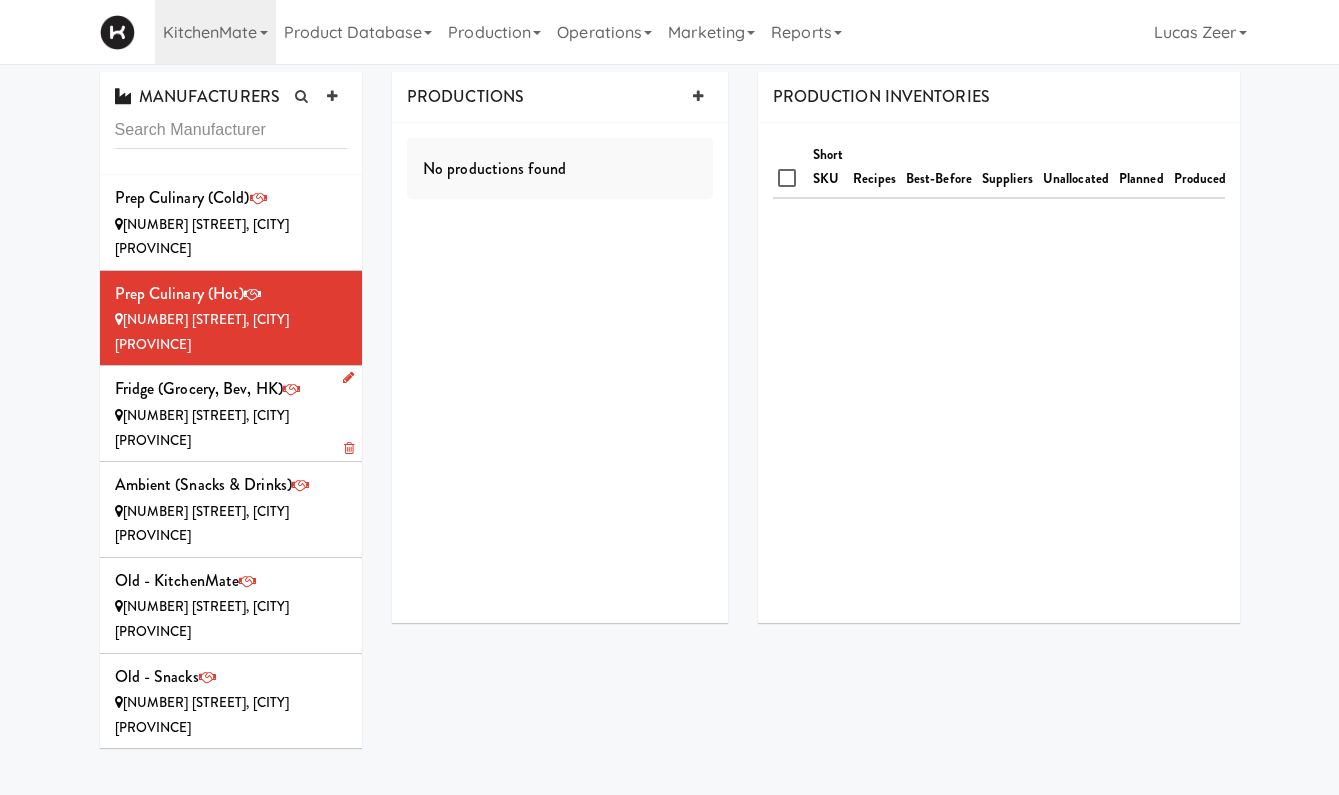 click on "Fridge (Grocery, Bev, HK)   1177 Caledonia Rd, Toronto ON" at bounding box center [231, 414] 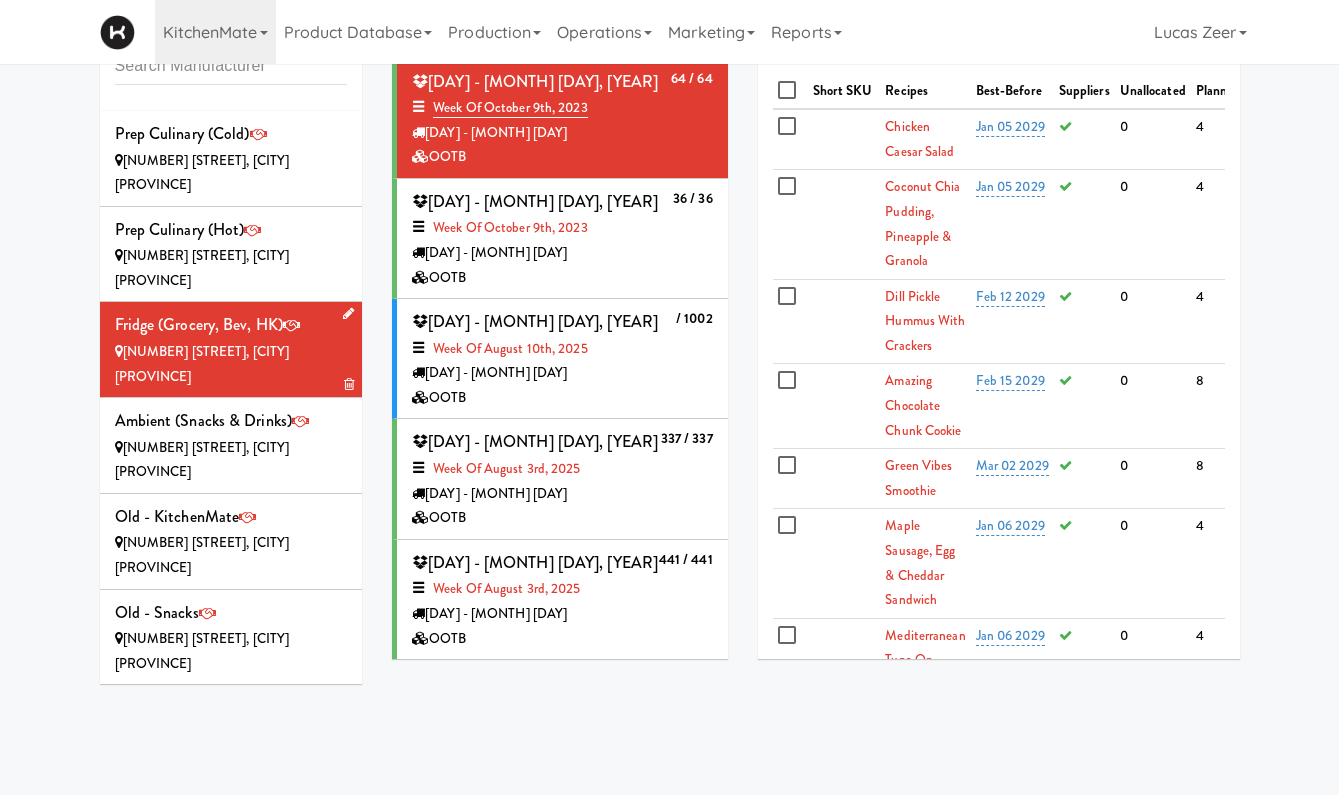 scroll, scrollTop: 0, scrollLeft: 0, axis: both 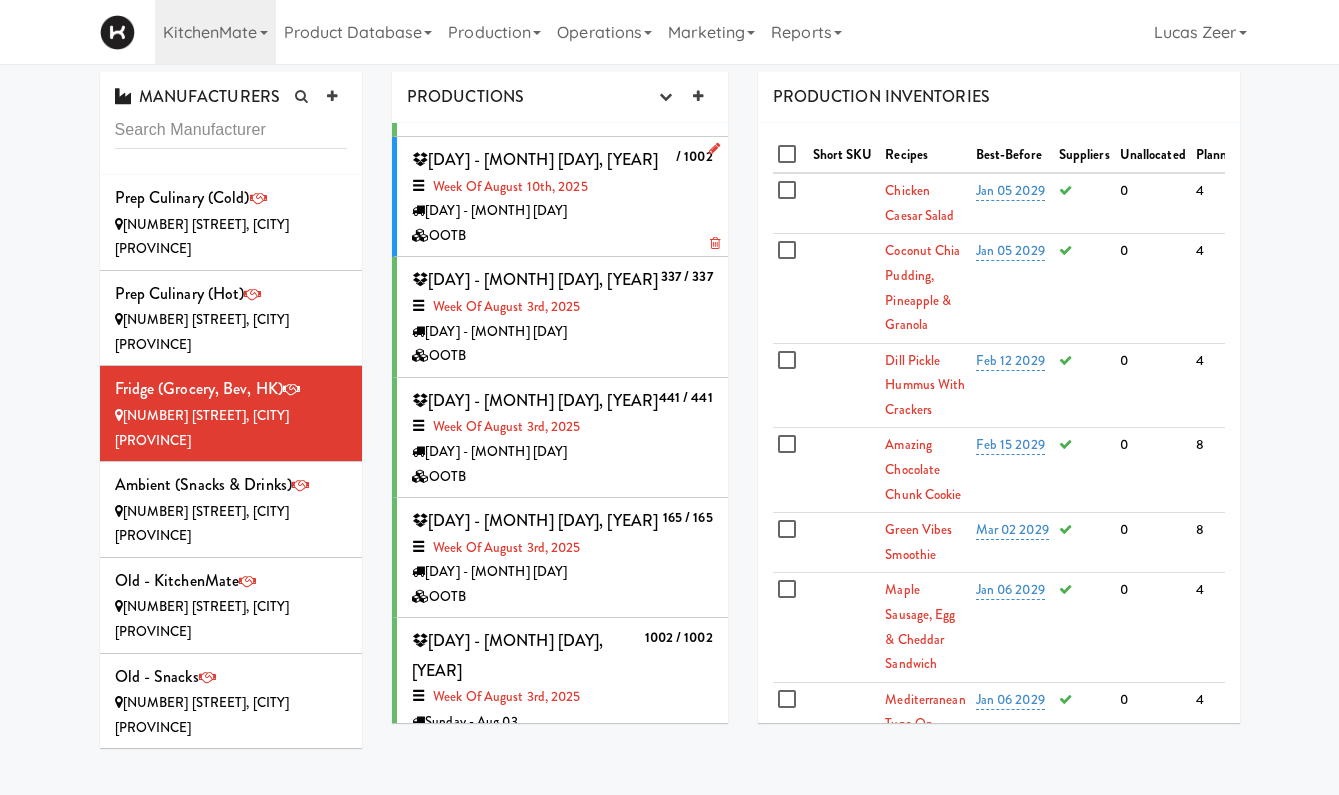 click on "OOTB" at bounding box center [562, 236] 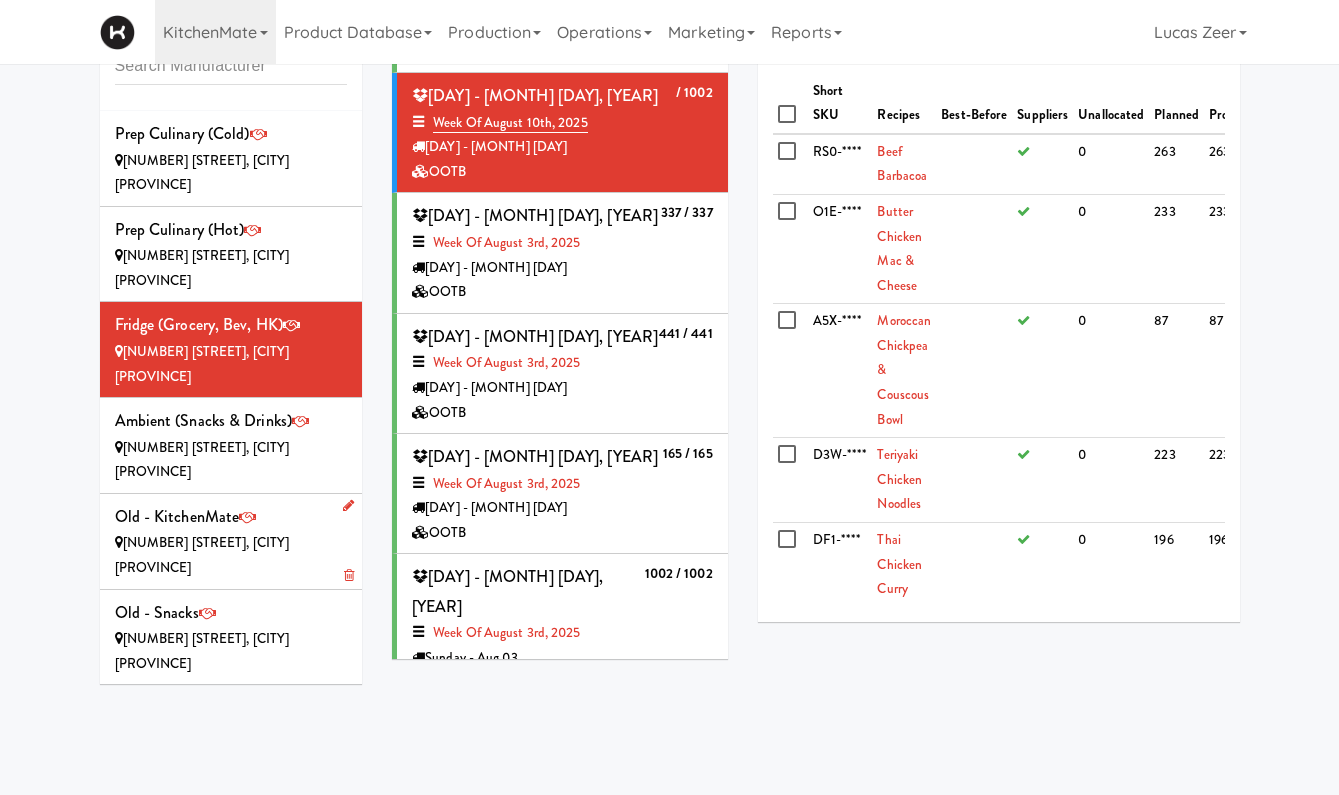 scroll, scrollTop: 0, scrollLeft: 0, axis: both 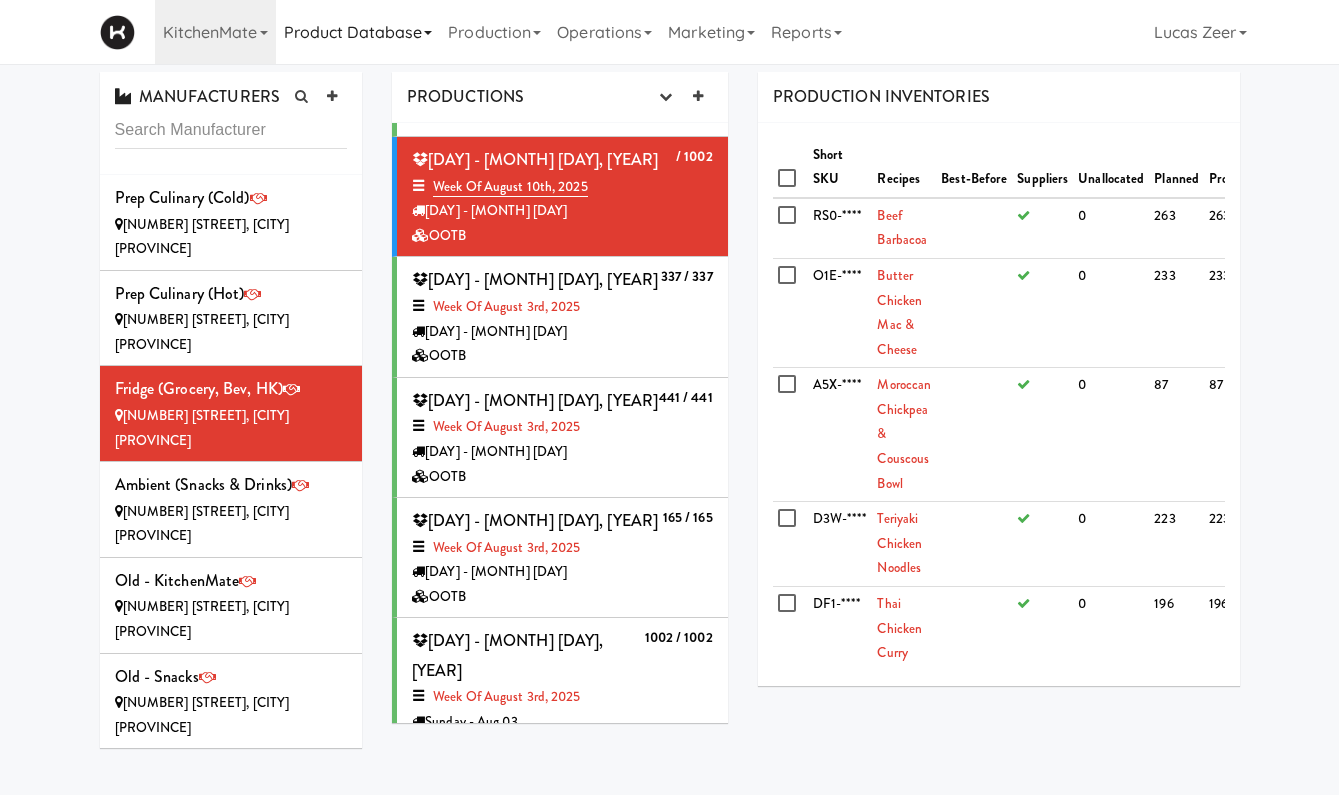 click on "Product Database" at bounding box center (358, 32) 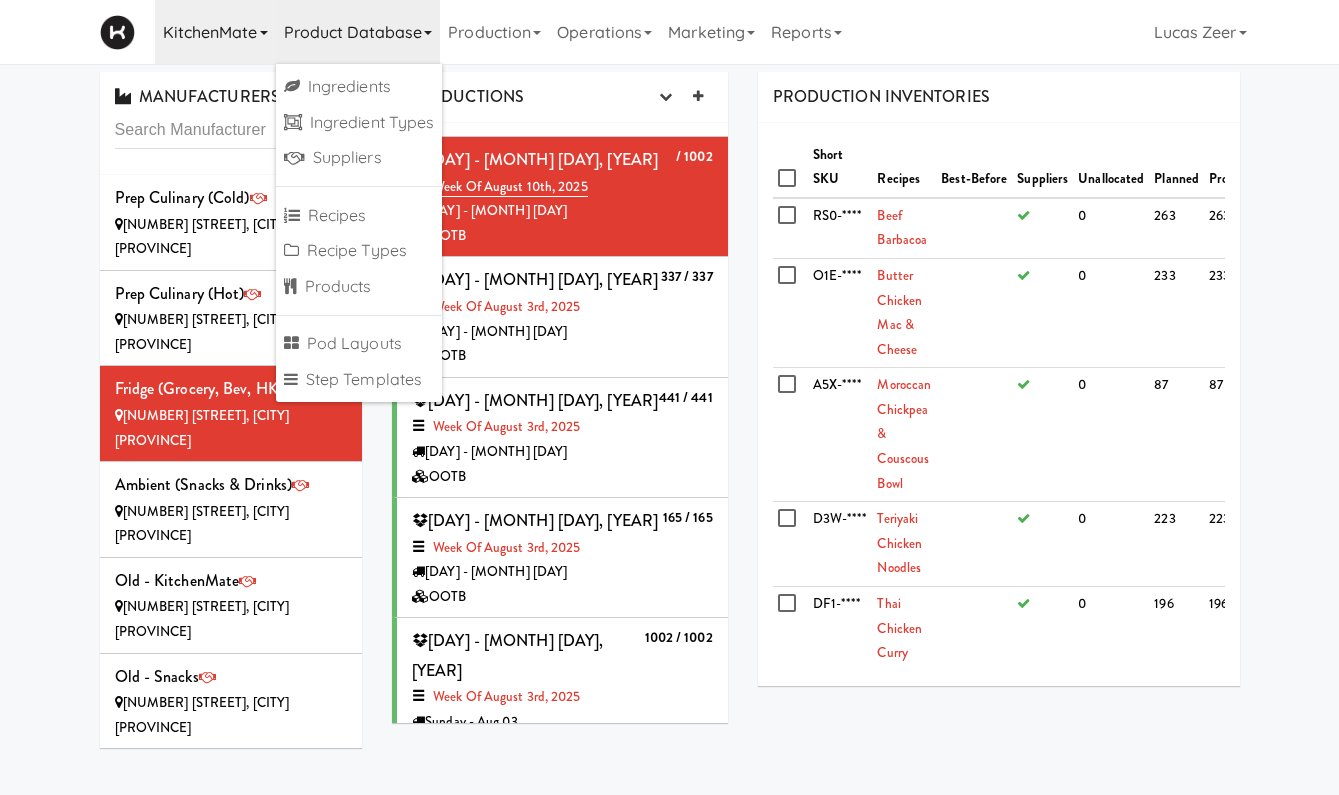 click on "KitchenMate" at bounding box center [215, 32] 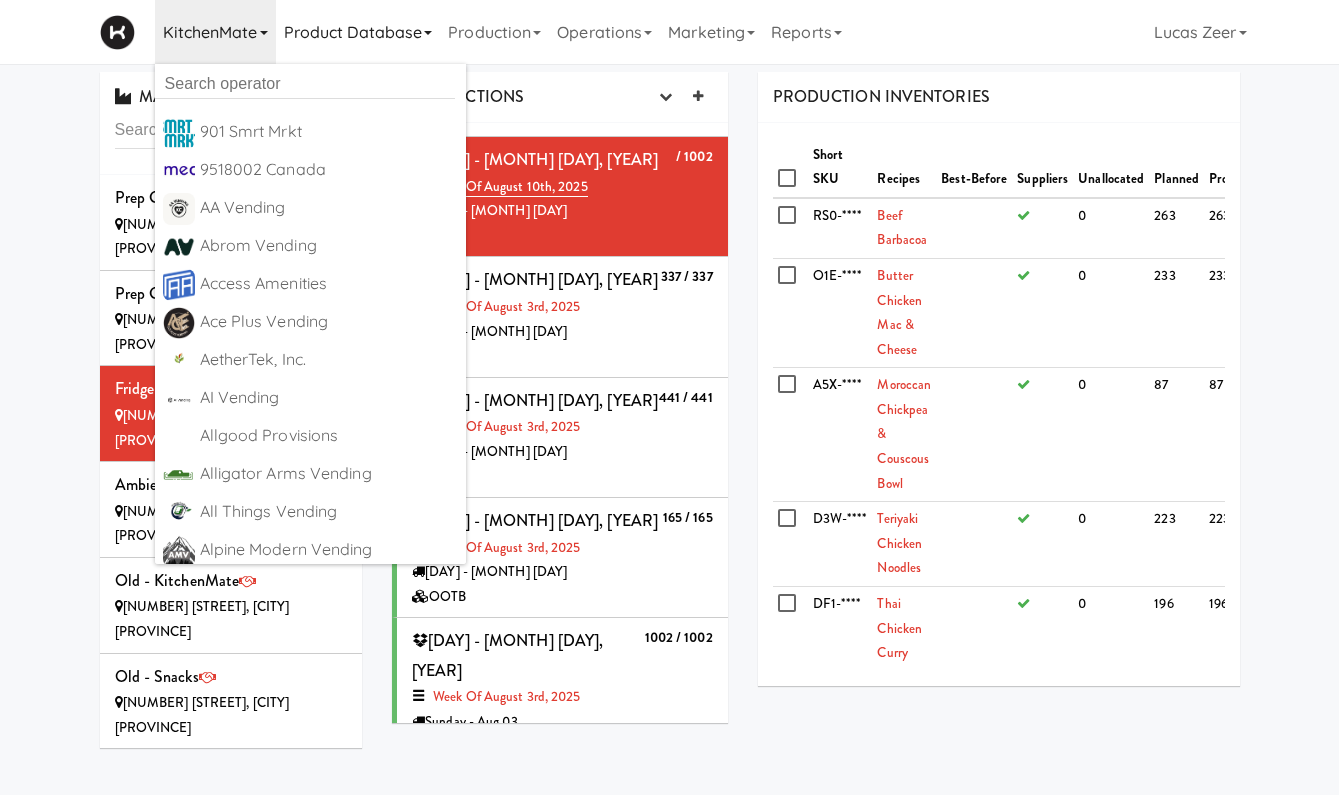 click on "Product Database" at bounding box center (358, 32) 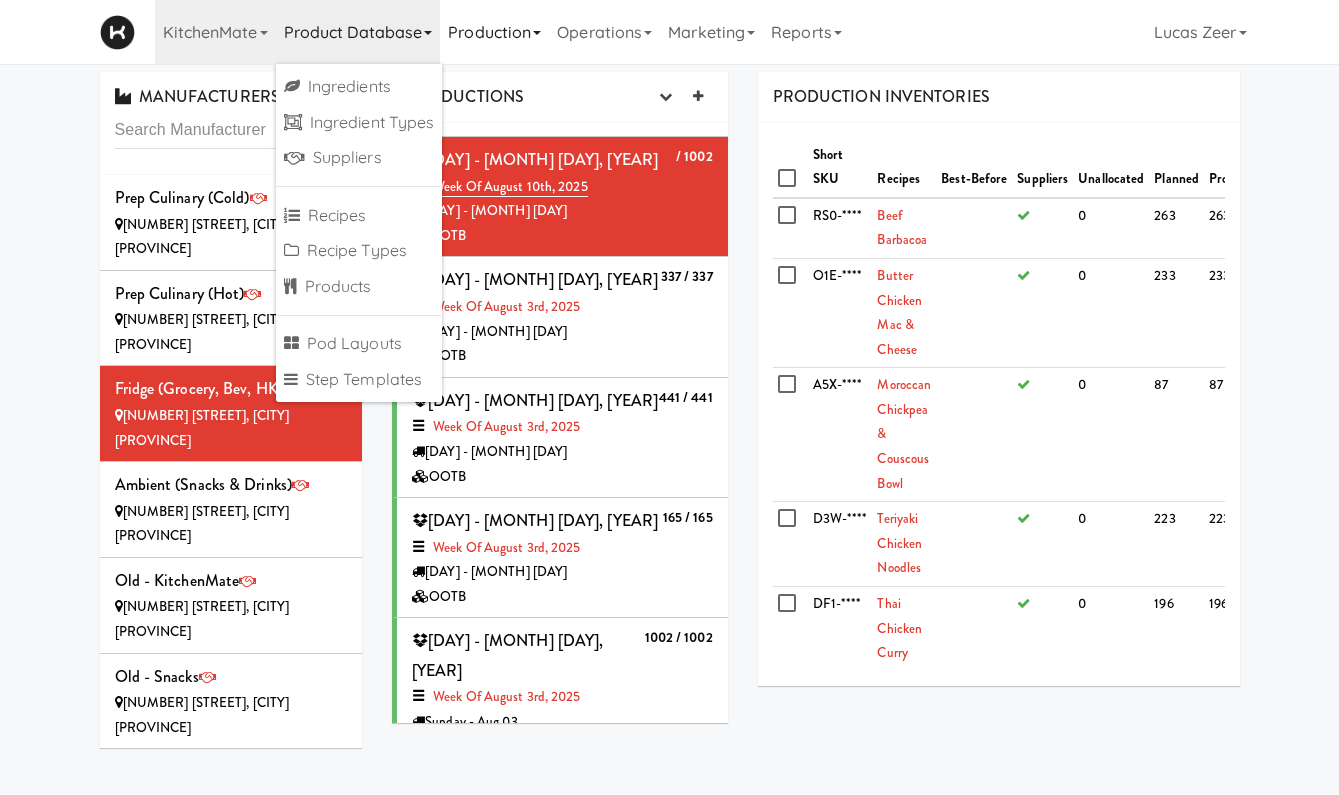 click on "Production" at bounding box center [494, 32] 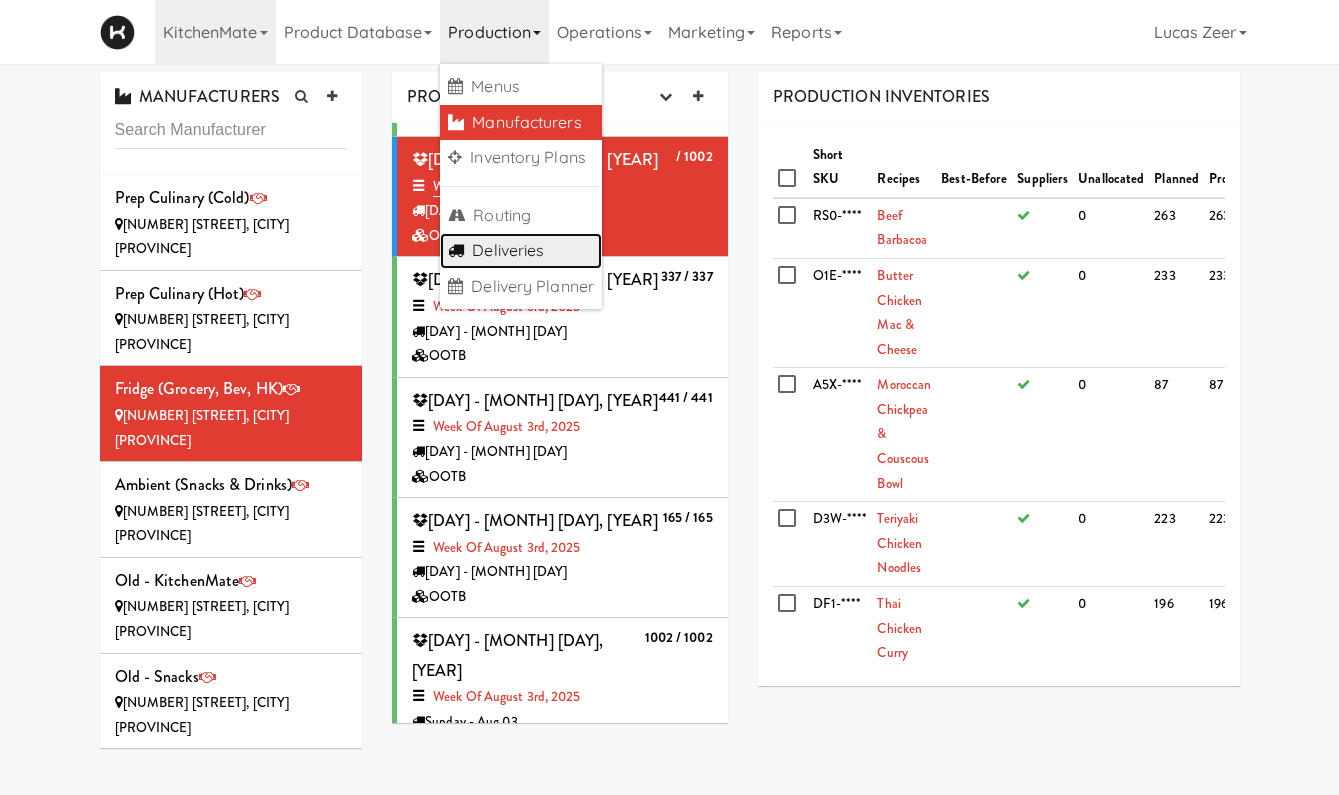 click on "Deliveries" at bounding box center (521, 251) 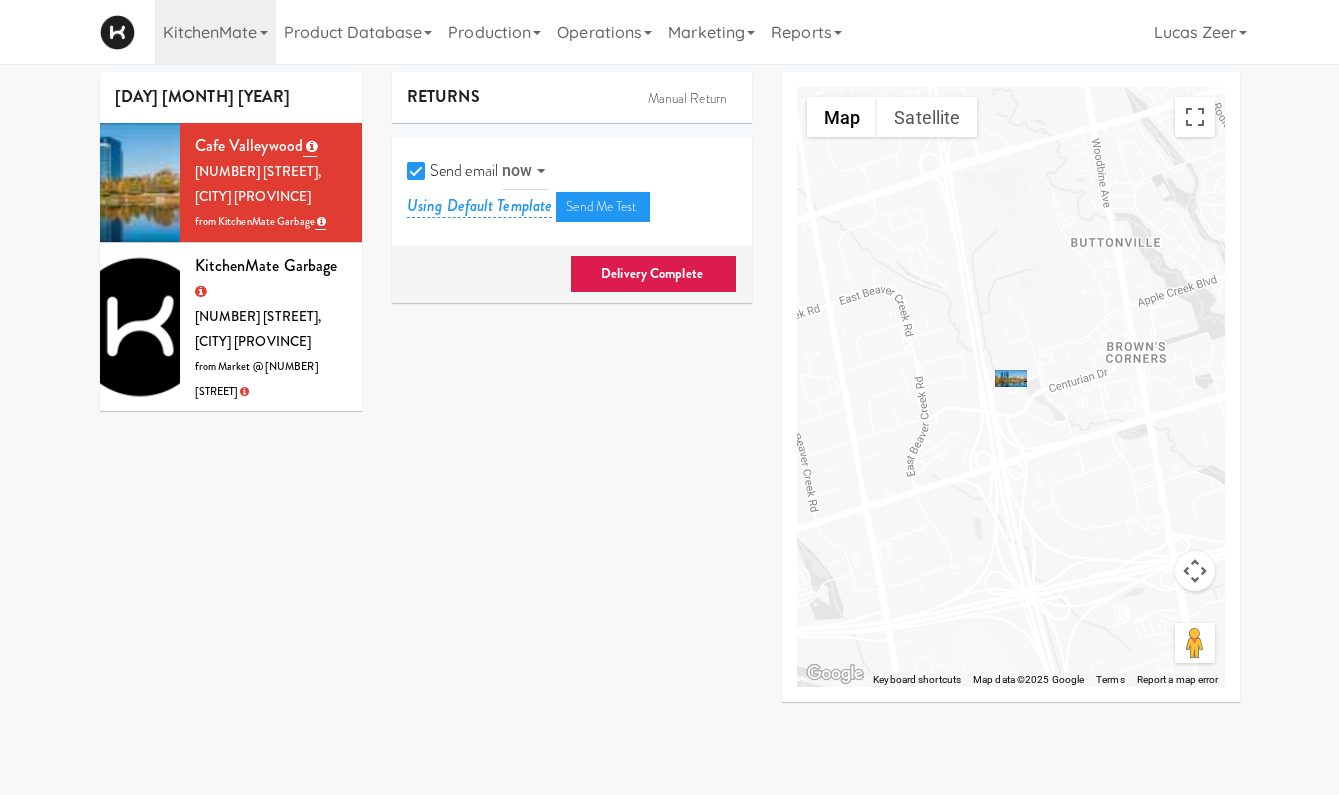 click on "KitchenMate Garbage   325 Front St W, Toronto ON from Market @ 3500 Steeles" at bounding box center (231, 327) 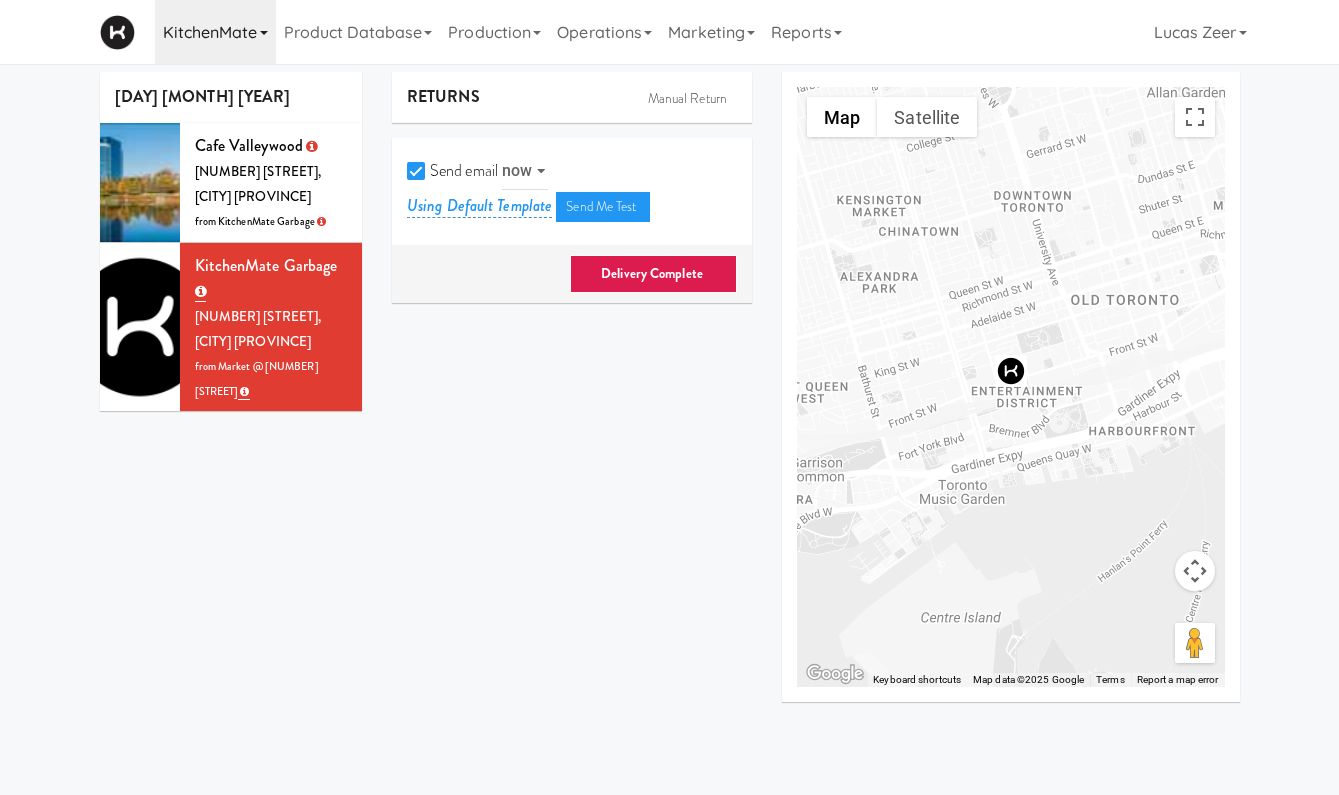 click on "KitchenMate" at bounding box center (215, 32) 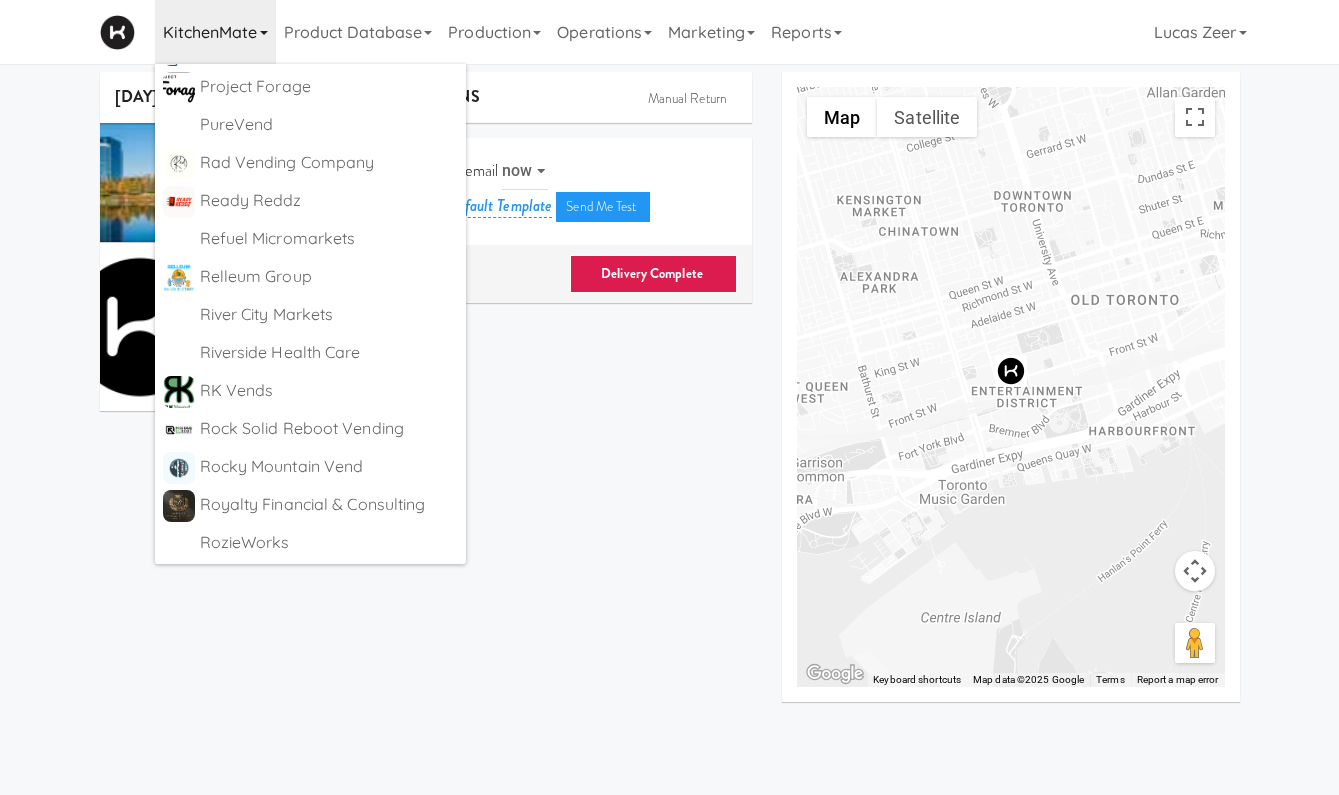 scroll, scrollTop: 8789, scrollLeft: 0, axis: vertical 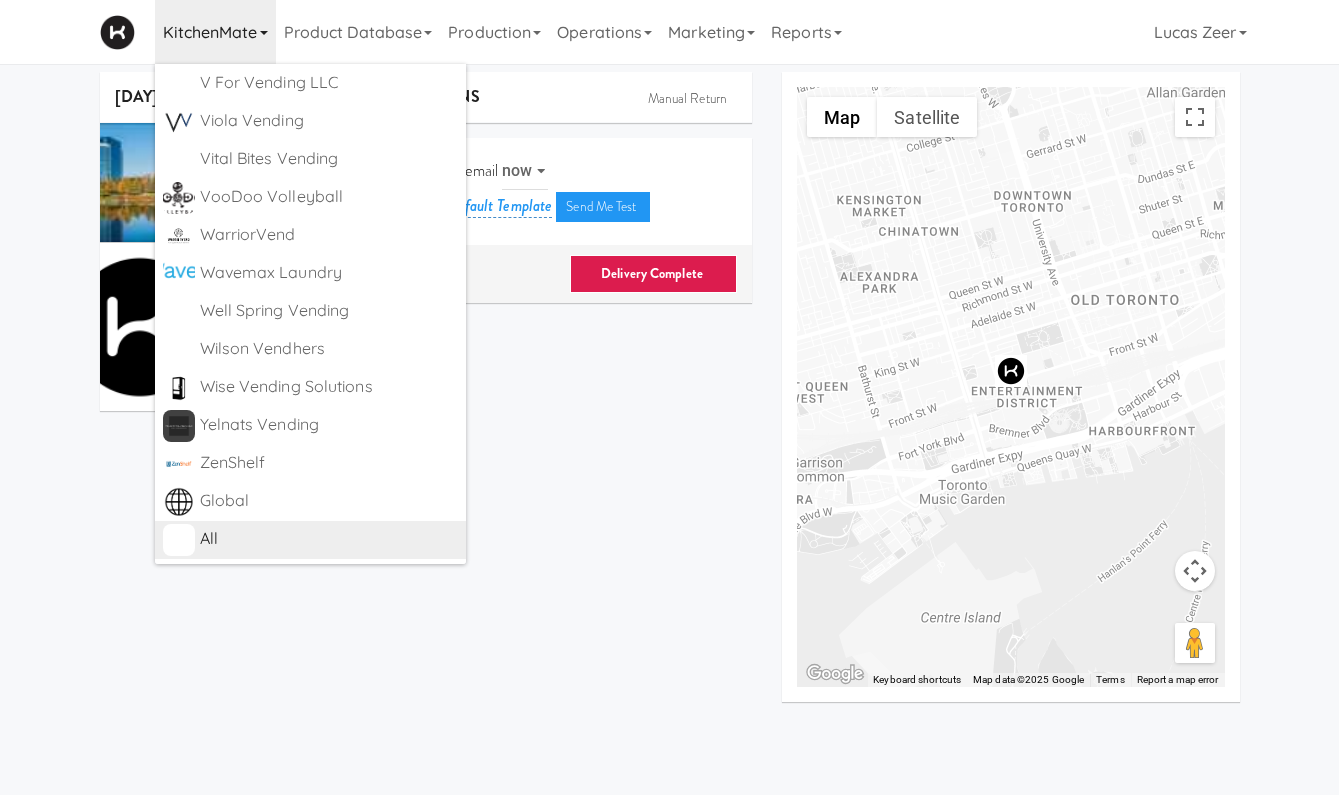 click on "All" at bounding box center (329, 539) 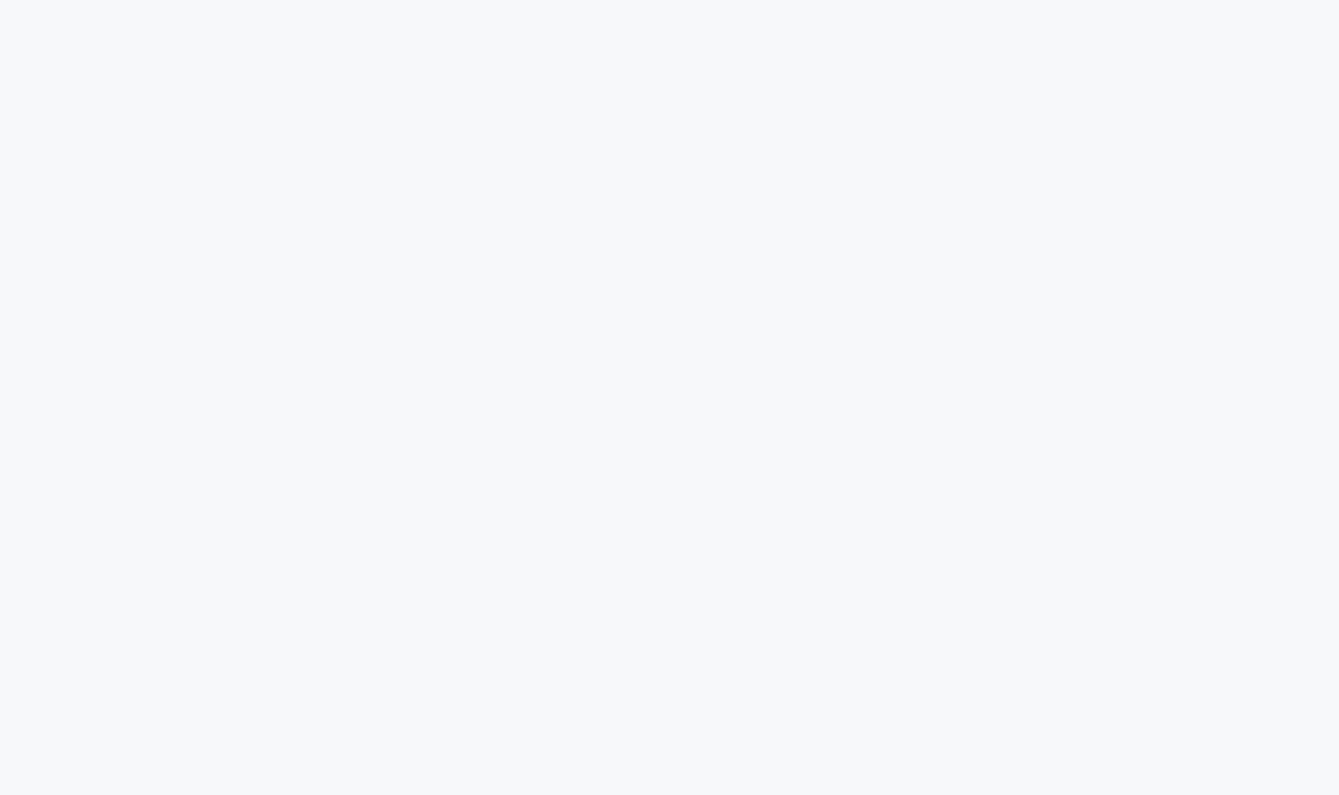 scroll, scrollTop: 0, scrollLeft: 0, axis: both 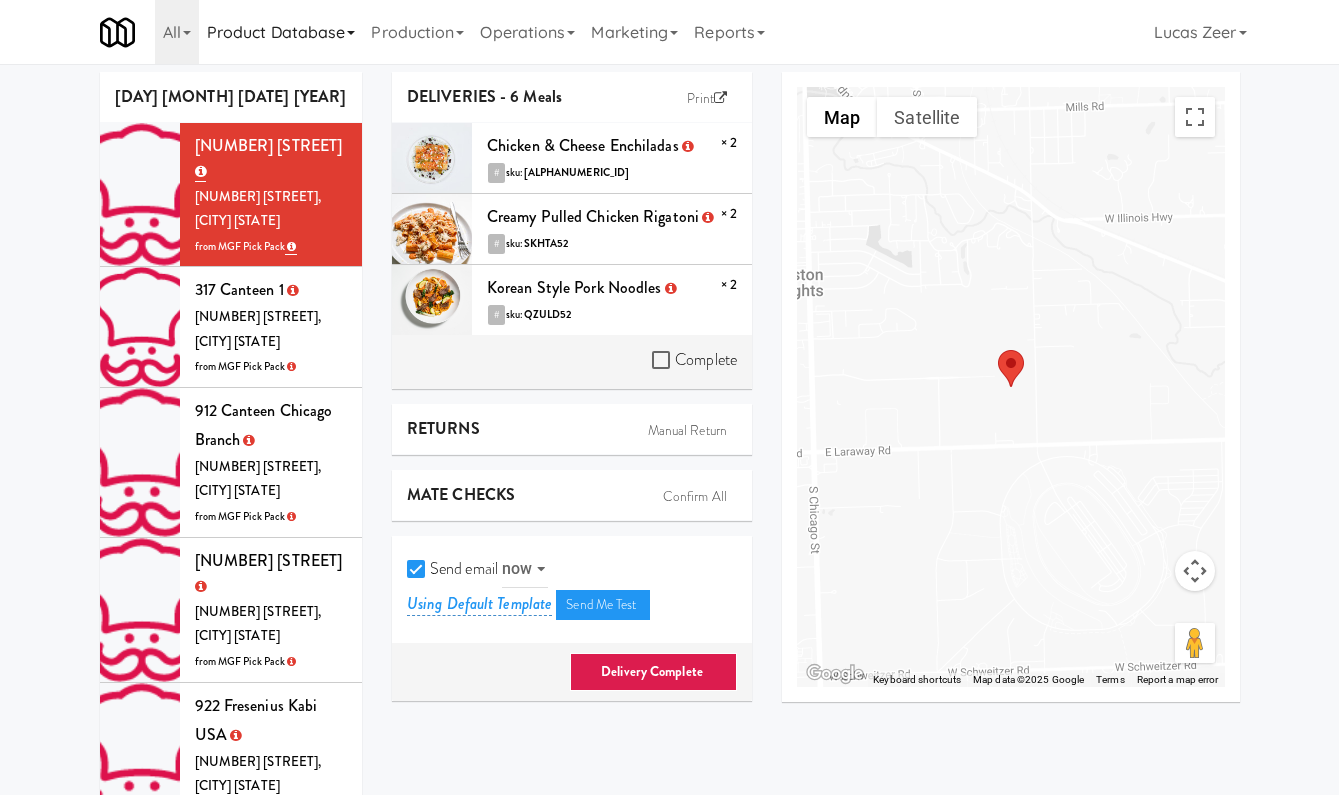 click on "Product Database" at bounding box center (281, 32) 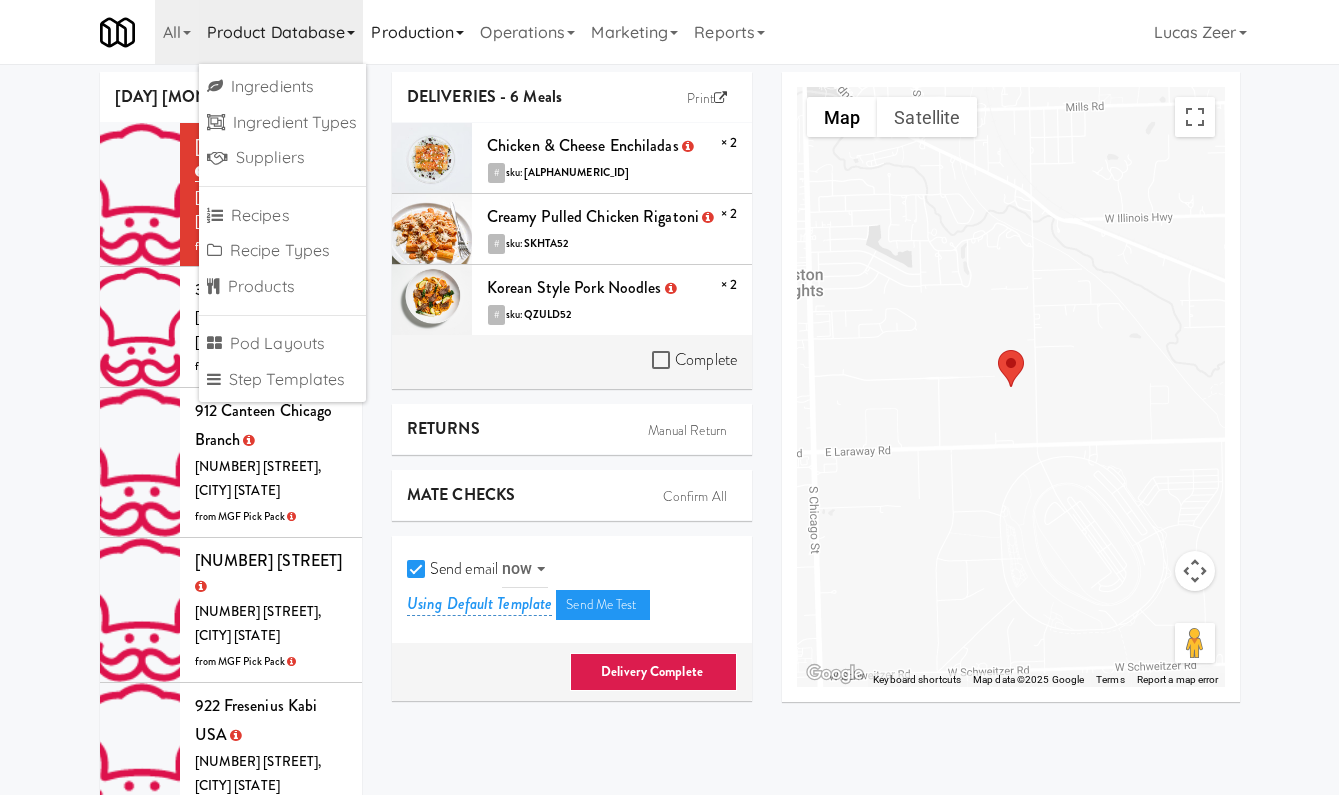 click on "Production" at bounding box center (417, 32) 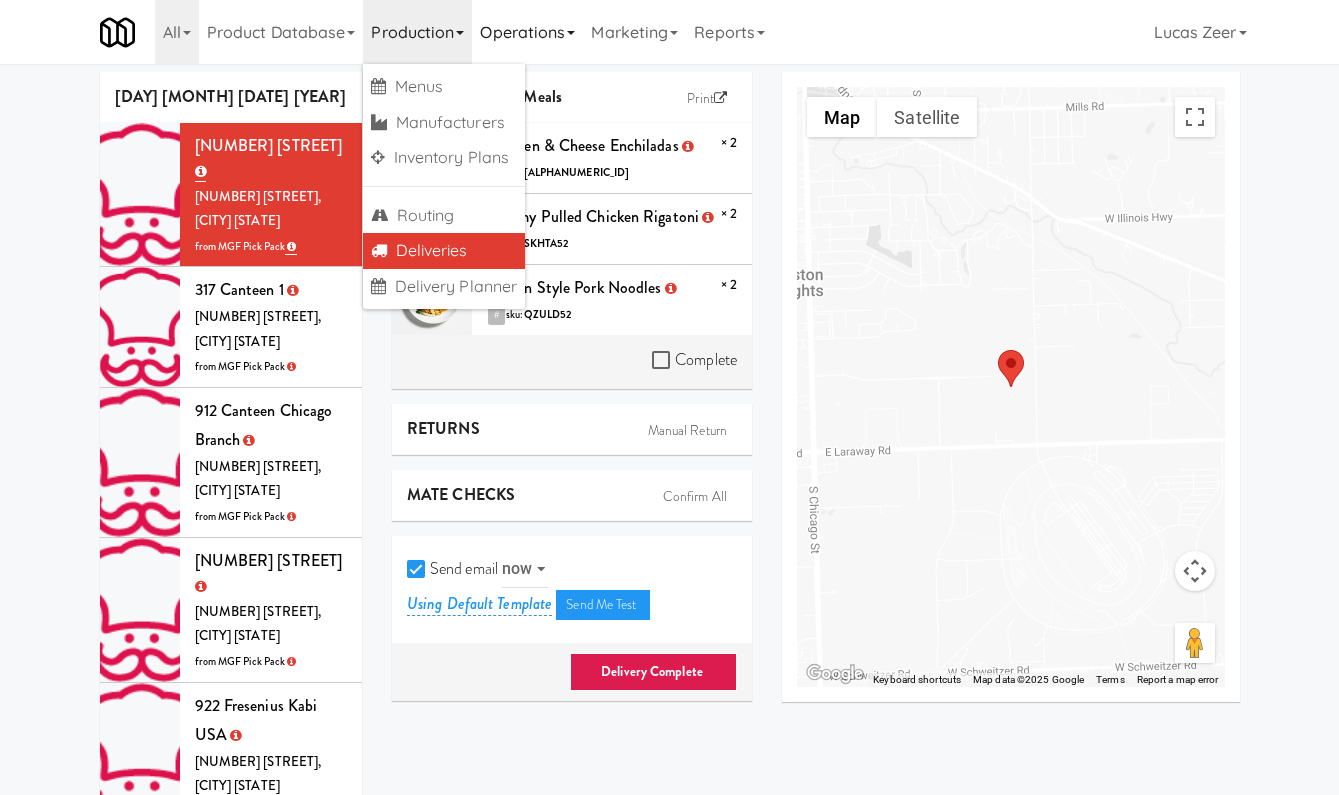 click on "Operations" at bounding box center (527, 32) 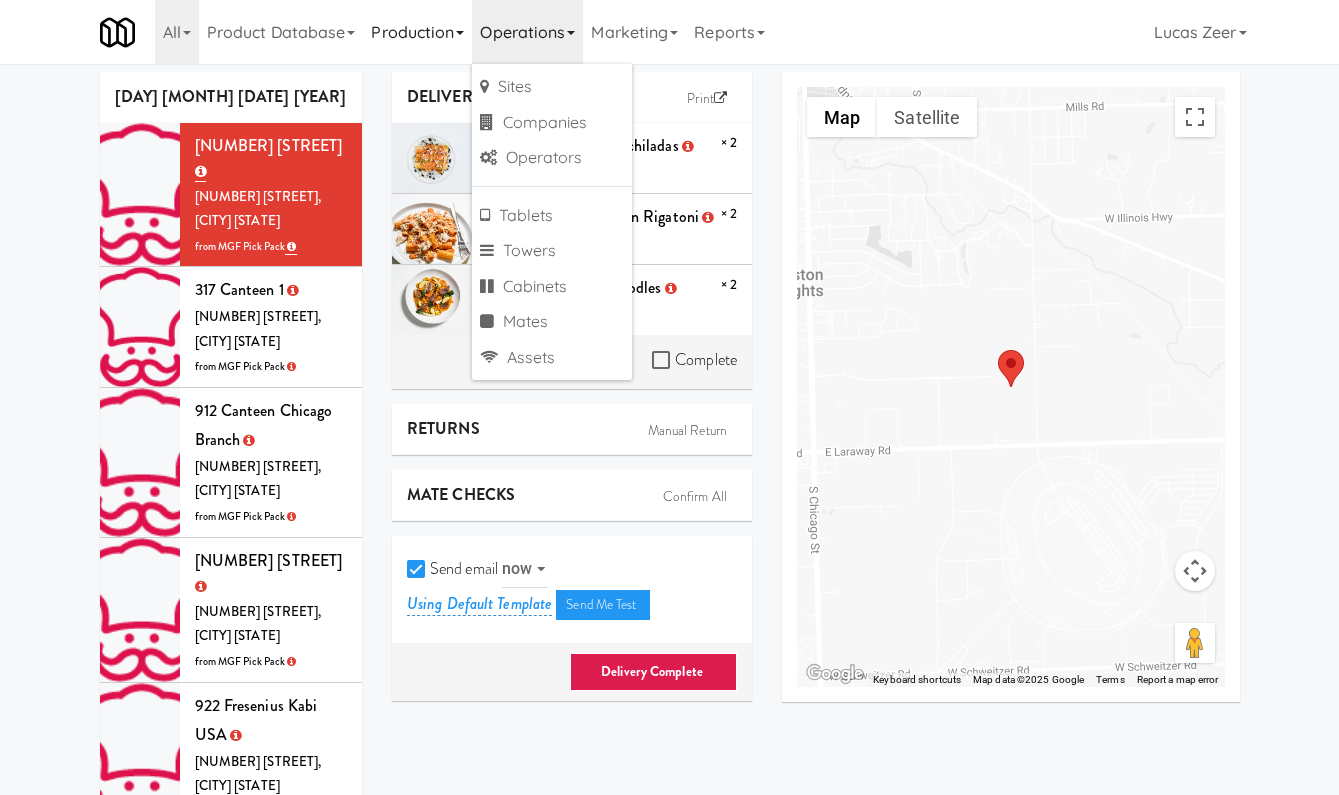 click on "Production" at bounding box center (417, 32) 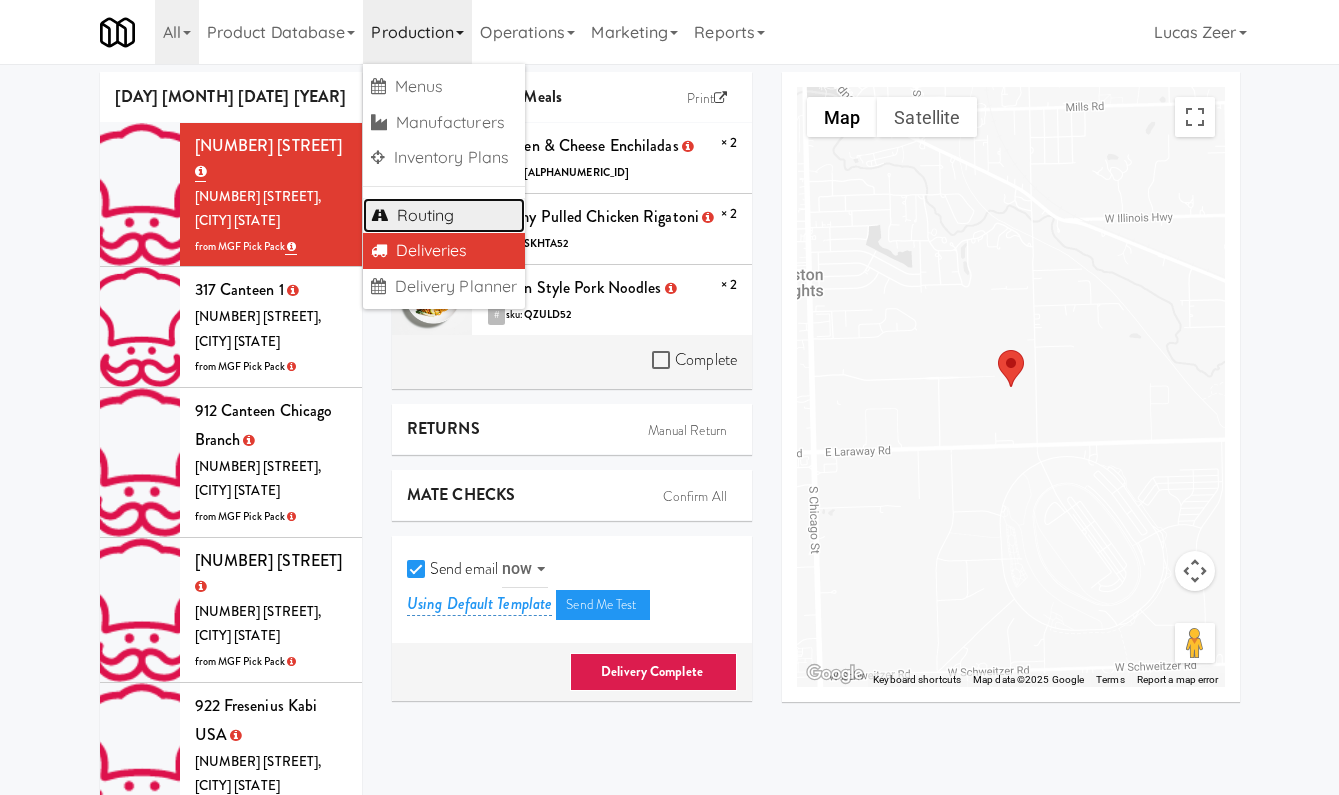 click on "Routing" at bounding box center [444, 216] 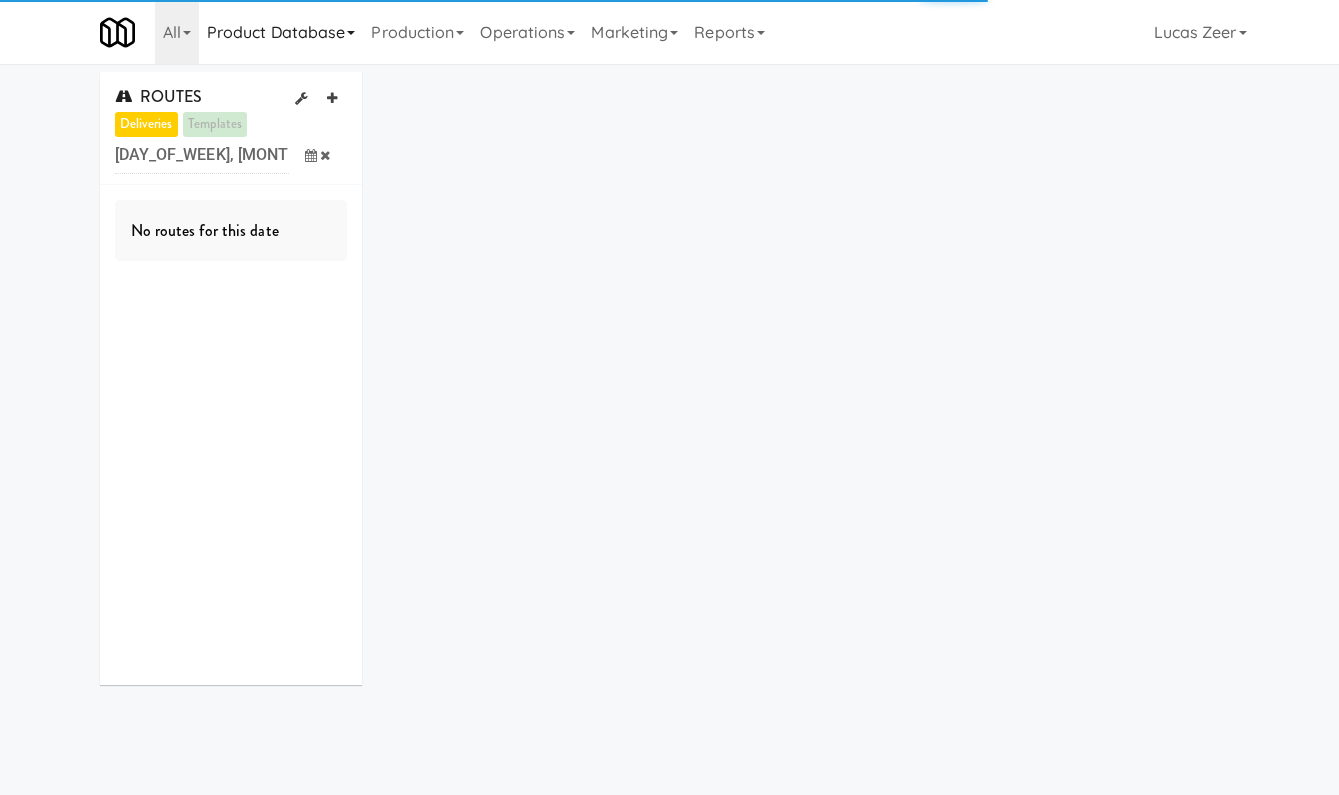 click on "Product Database" at bounding box center [281, 32] 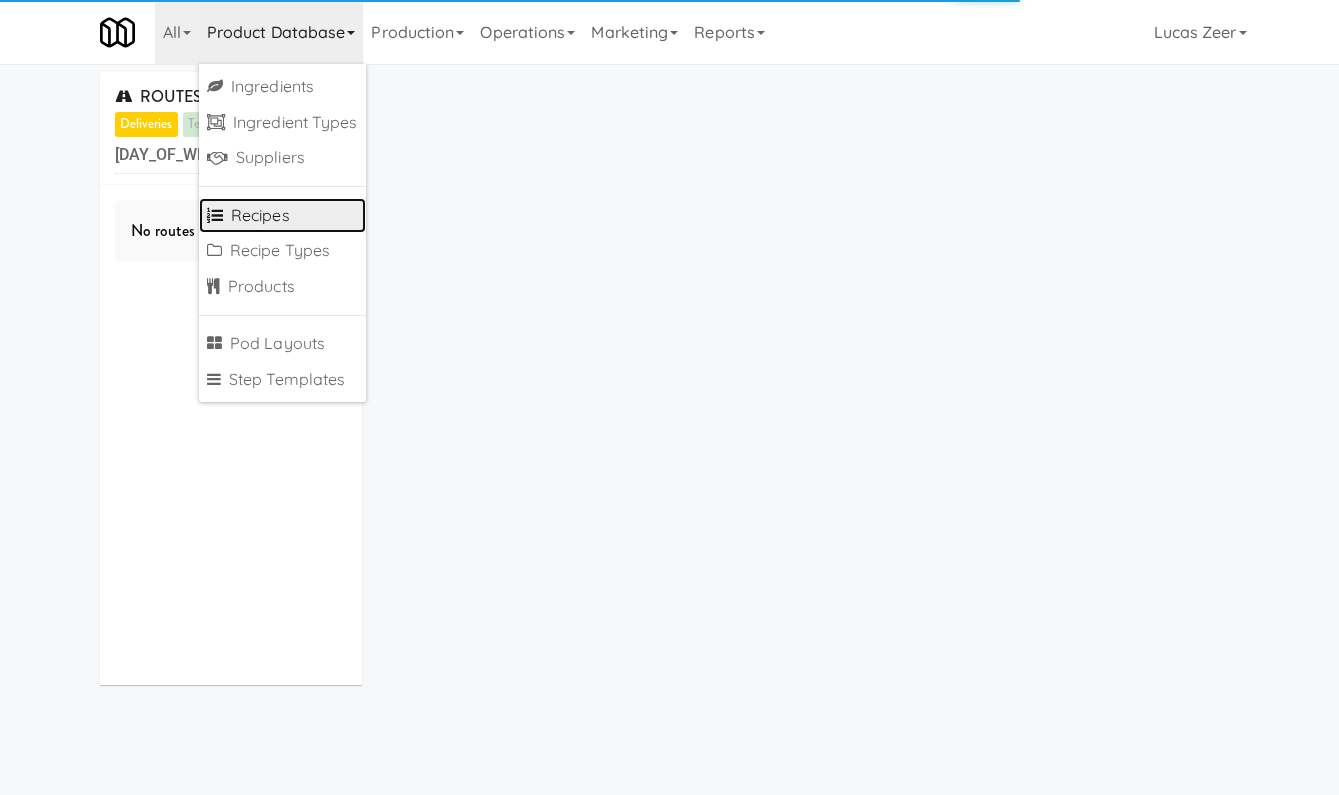 click on "Recipes" at bounding box center [282, 216] 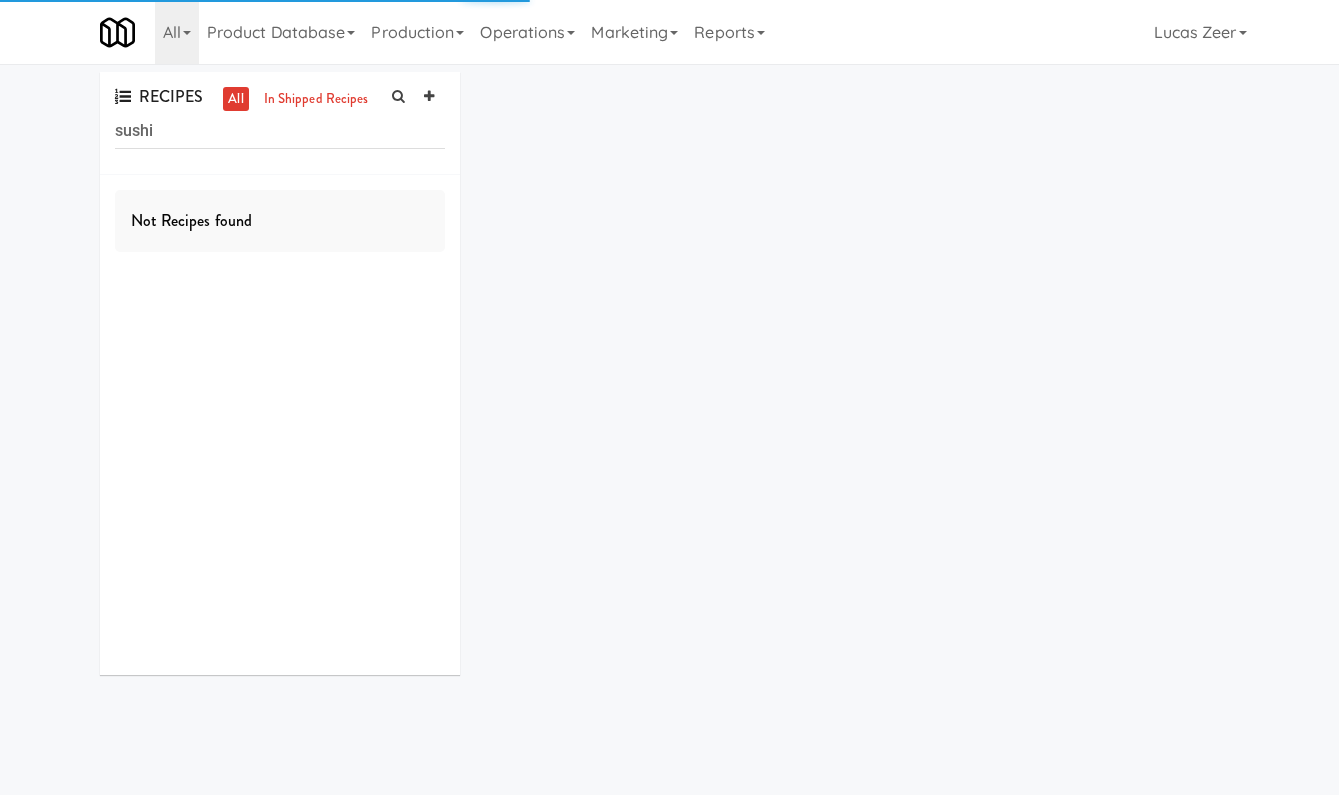 type on "sushi" 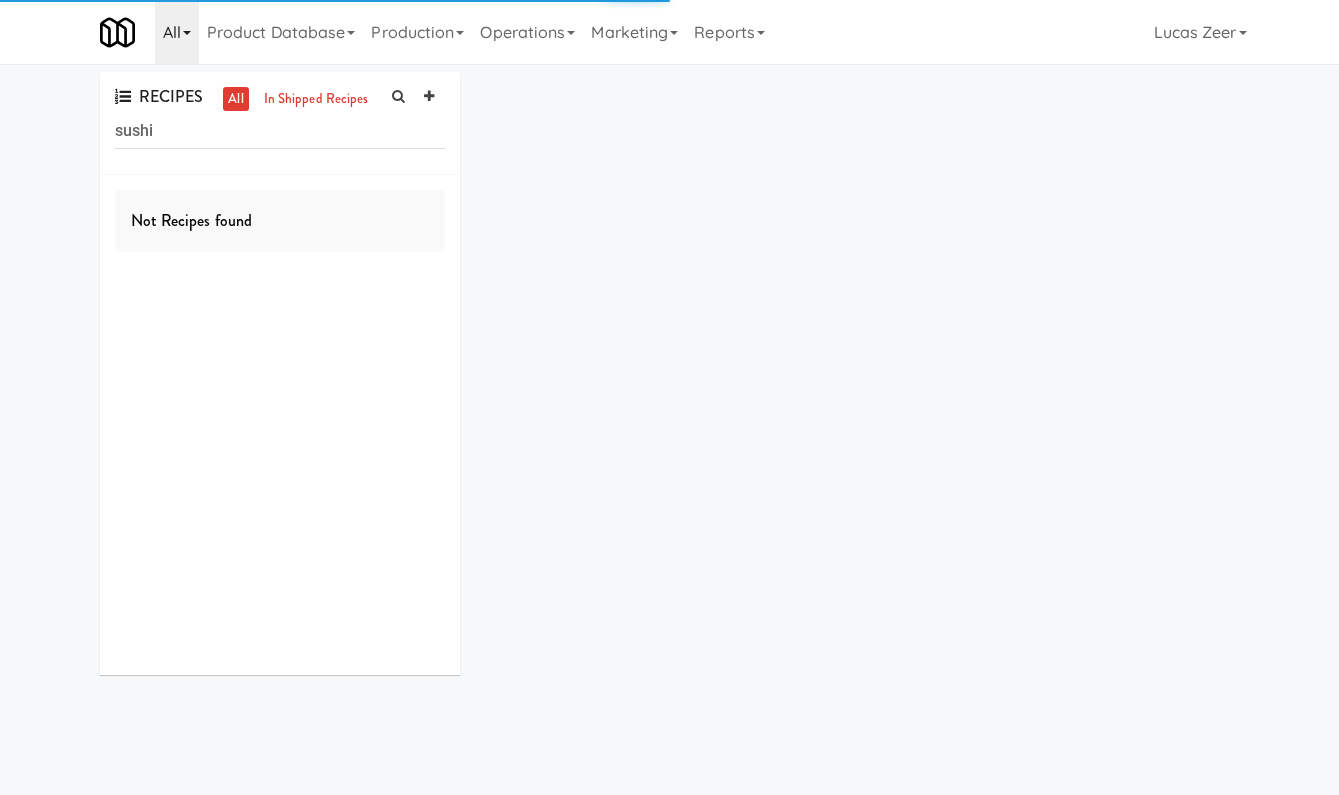 click on "All" at bounding box center [177, 32] 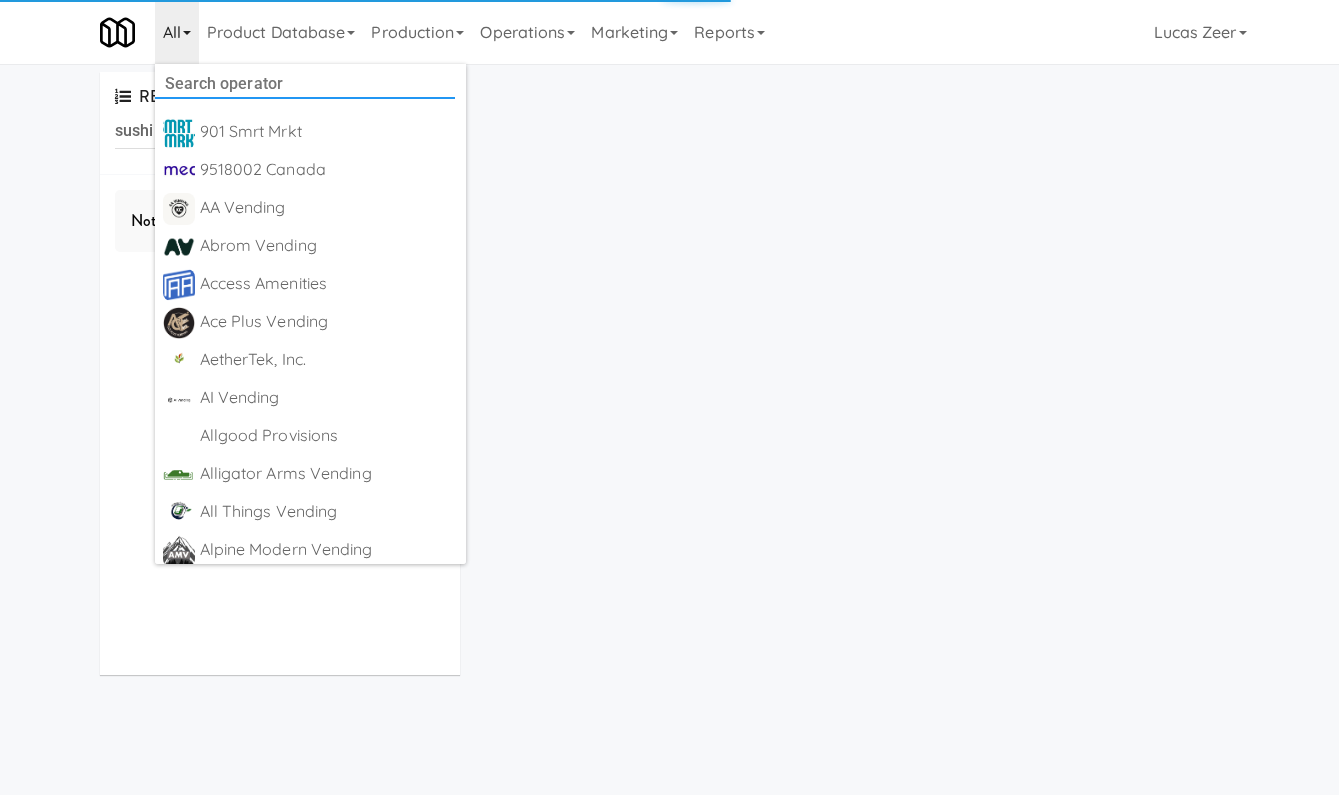 click at bounding box center [305, 84] 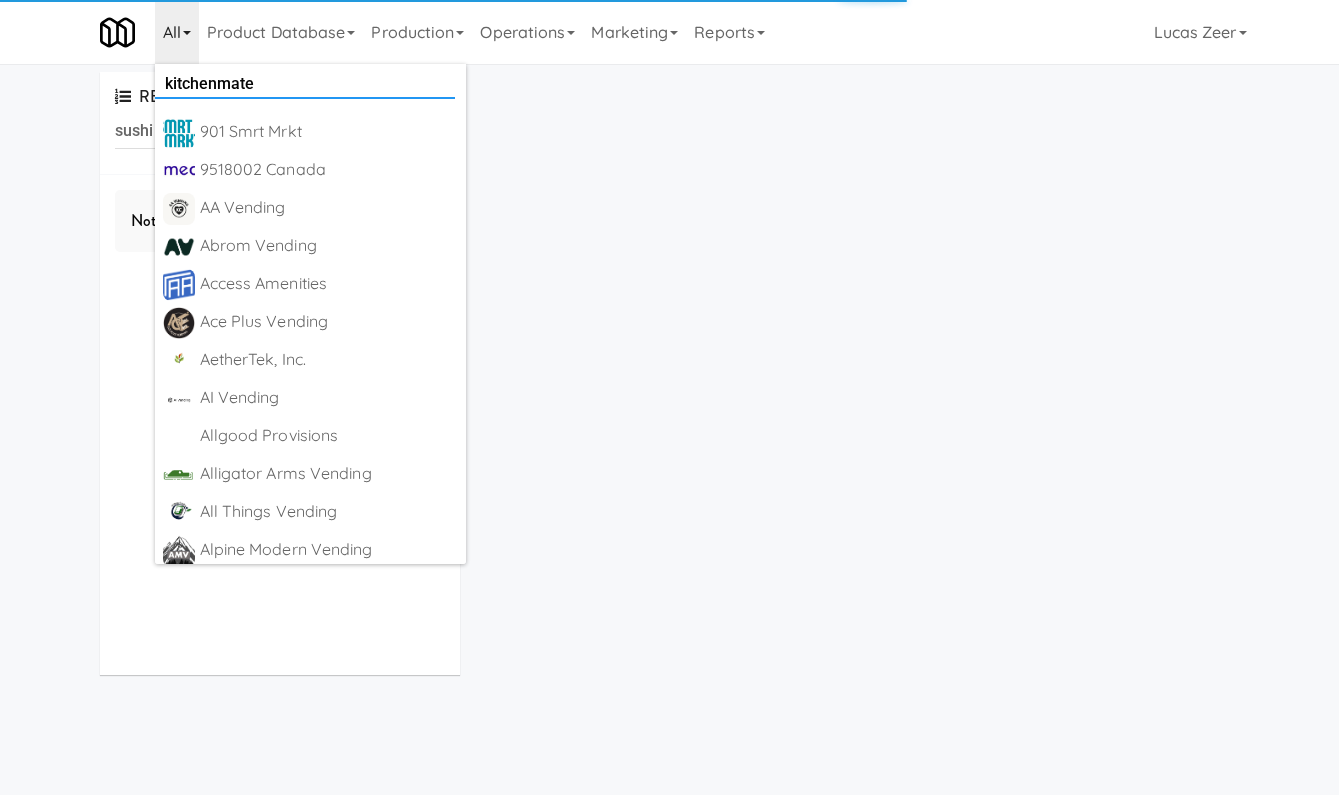 type on "kitchenmate" 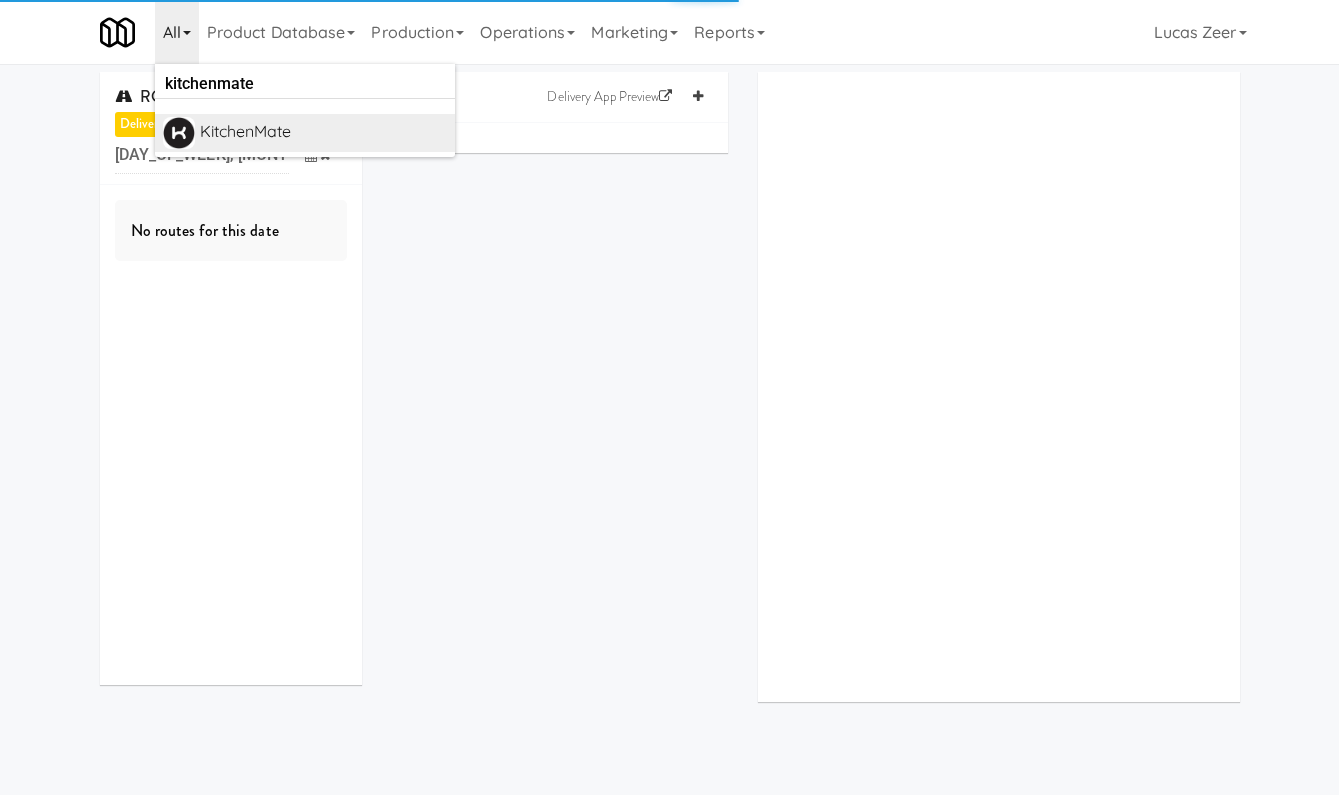 click on "KitchenMate" at bounding box center (323, 132) 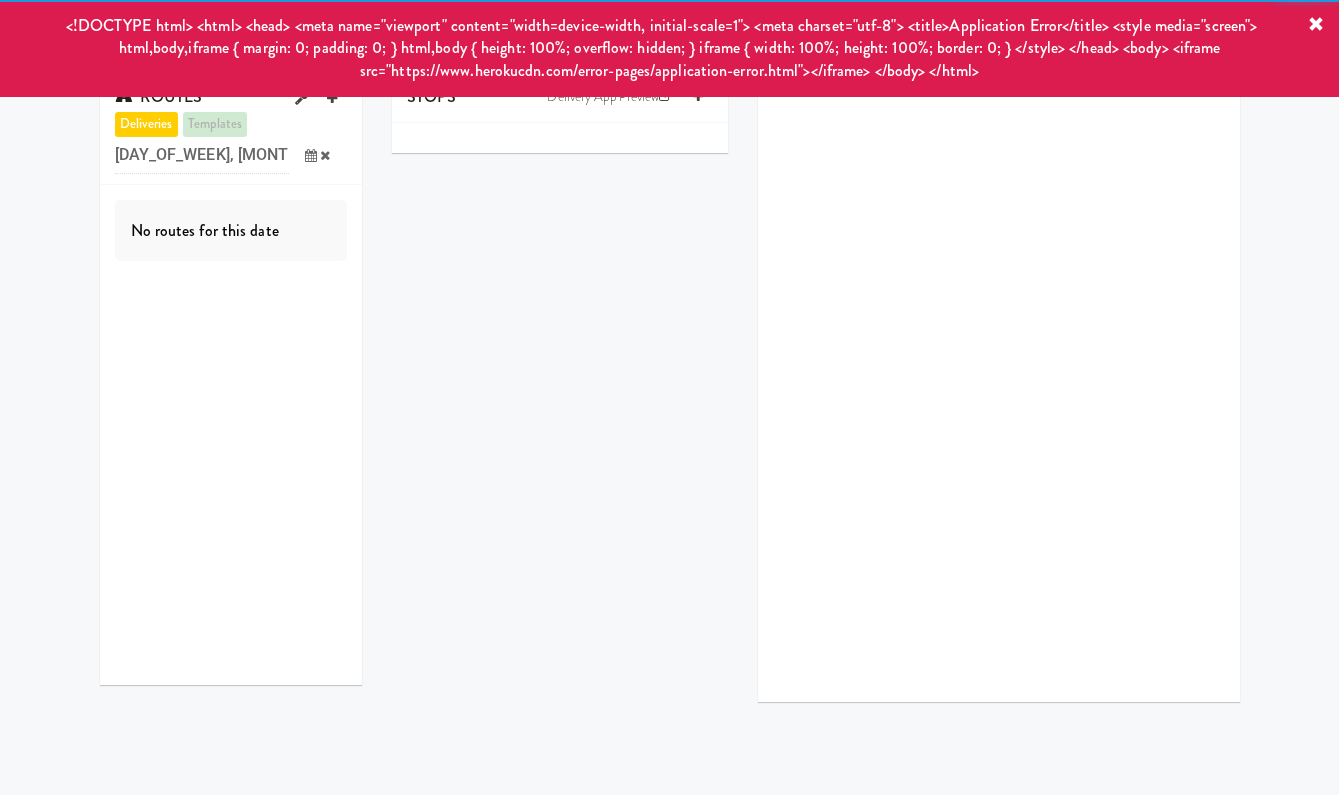 click on "STOPS Delivery App Preview" at bounding box center (816, 394) 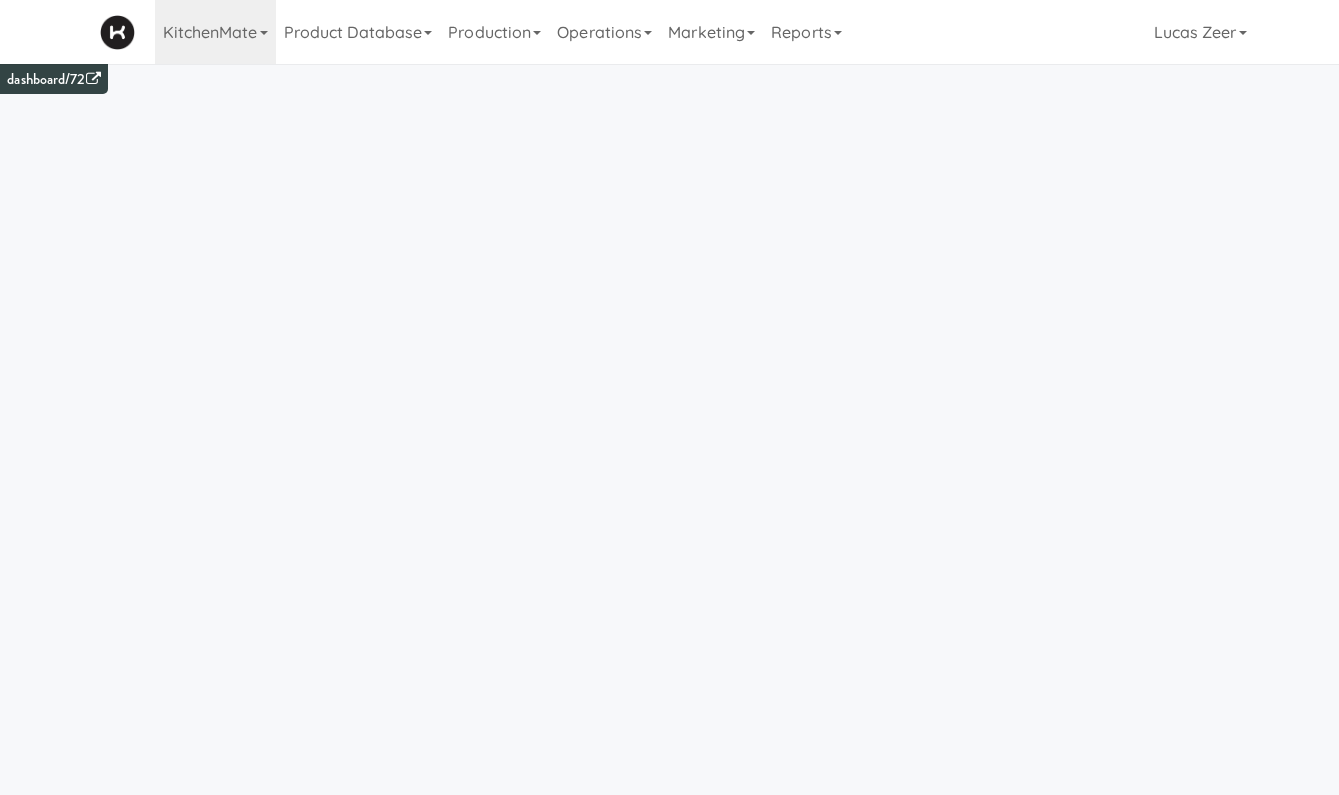 scroll, scrollTop: 0, scrollLeft: 0, axis: both 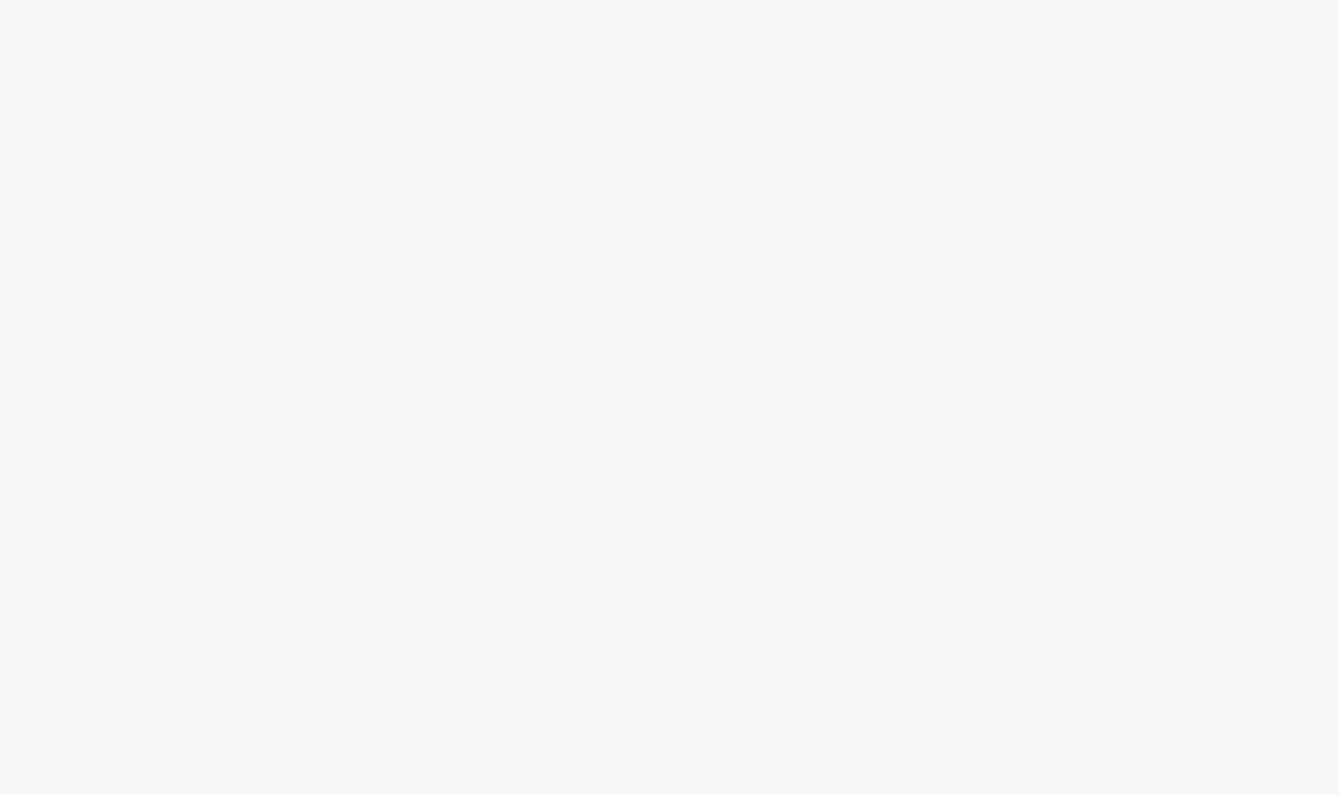 click at bounding box center [669, 0] 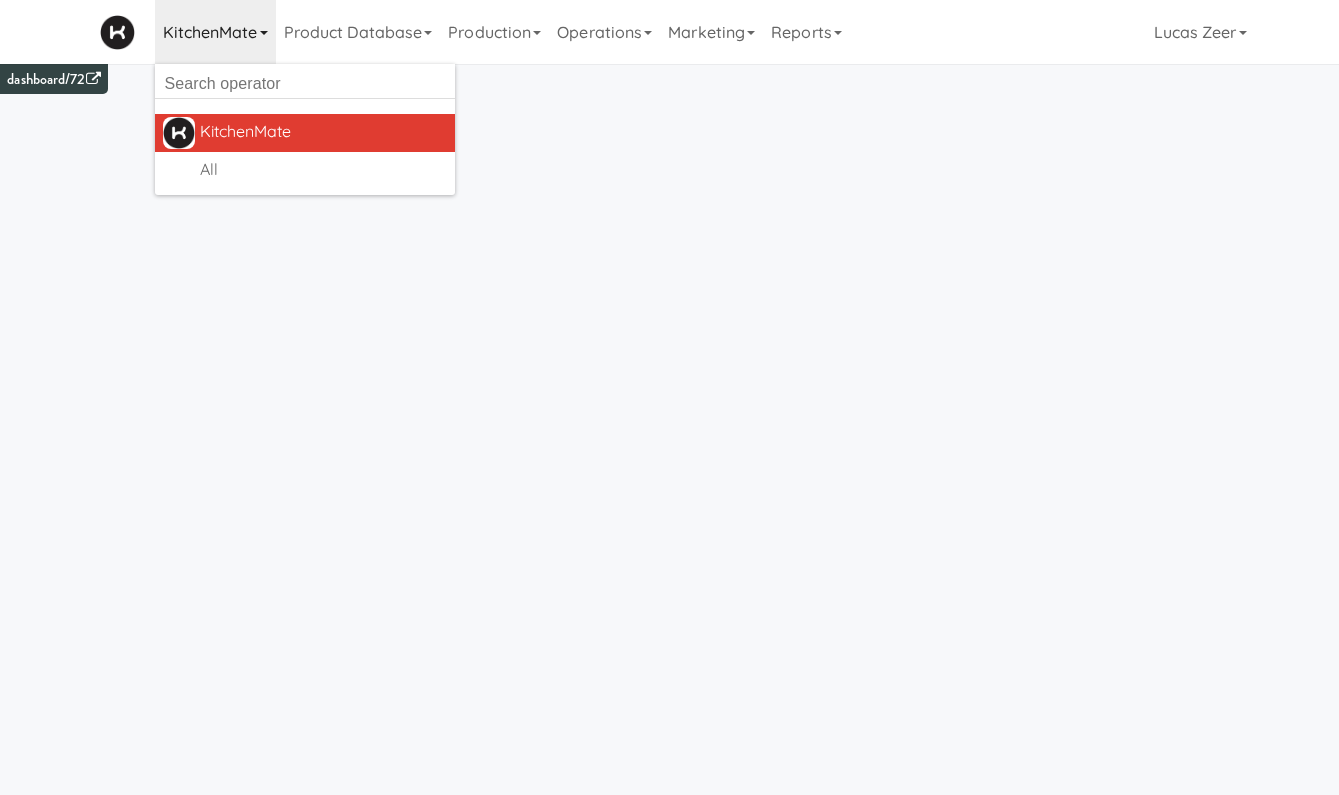 scroll, scrollTop: 0, scrollLeft: 0, axis: both 